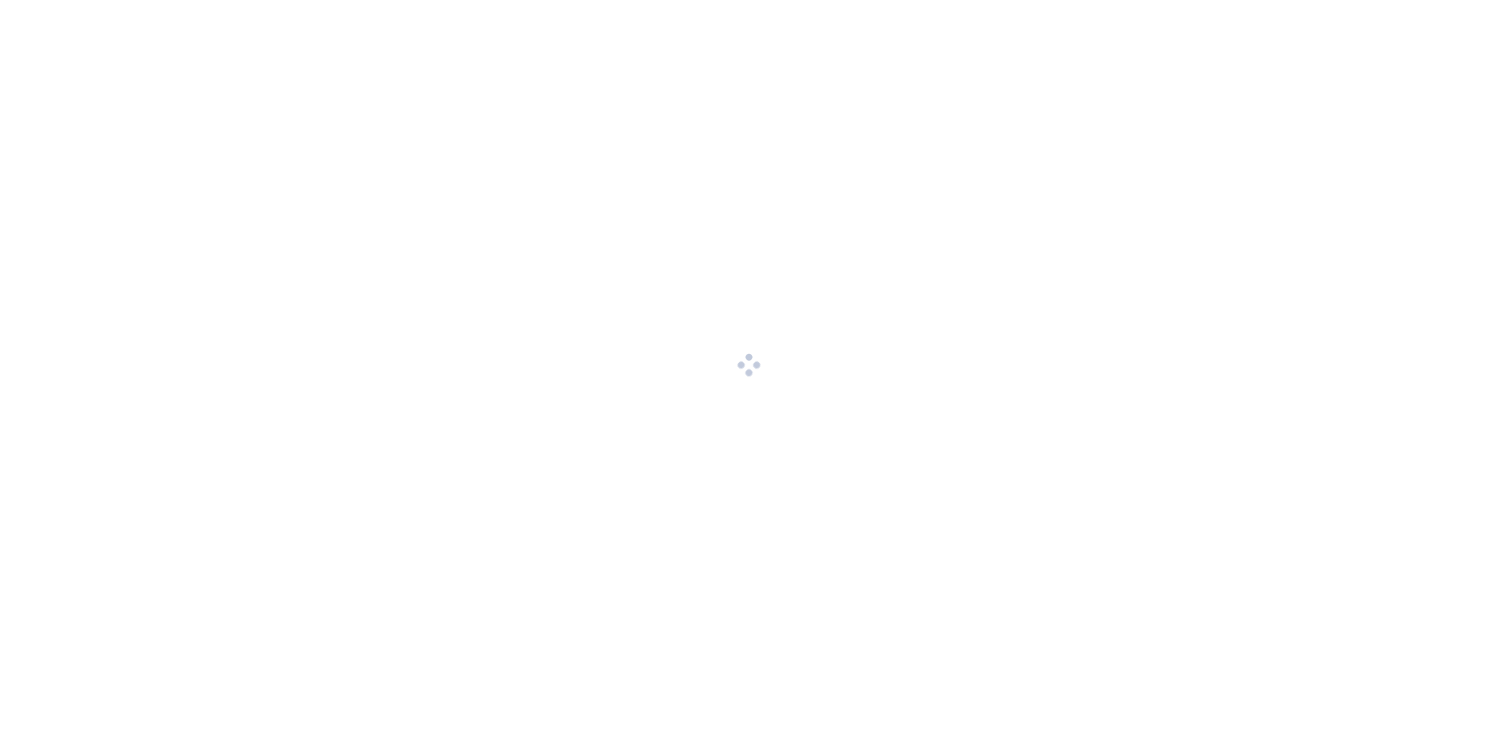 scroll, scrollTop: 0, scrollLeft: 0, axis: both 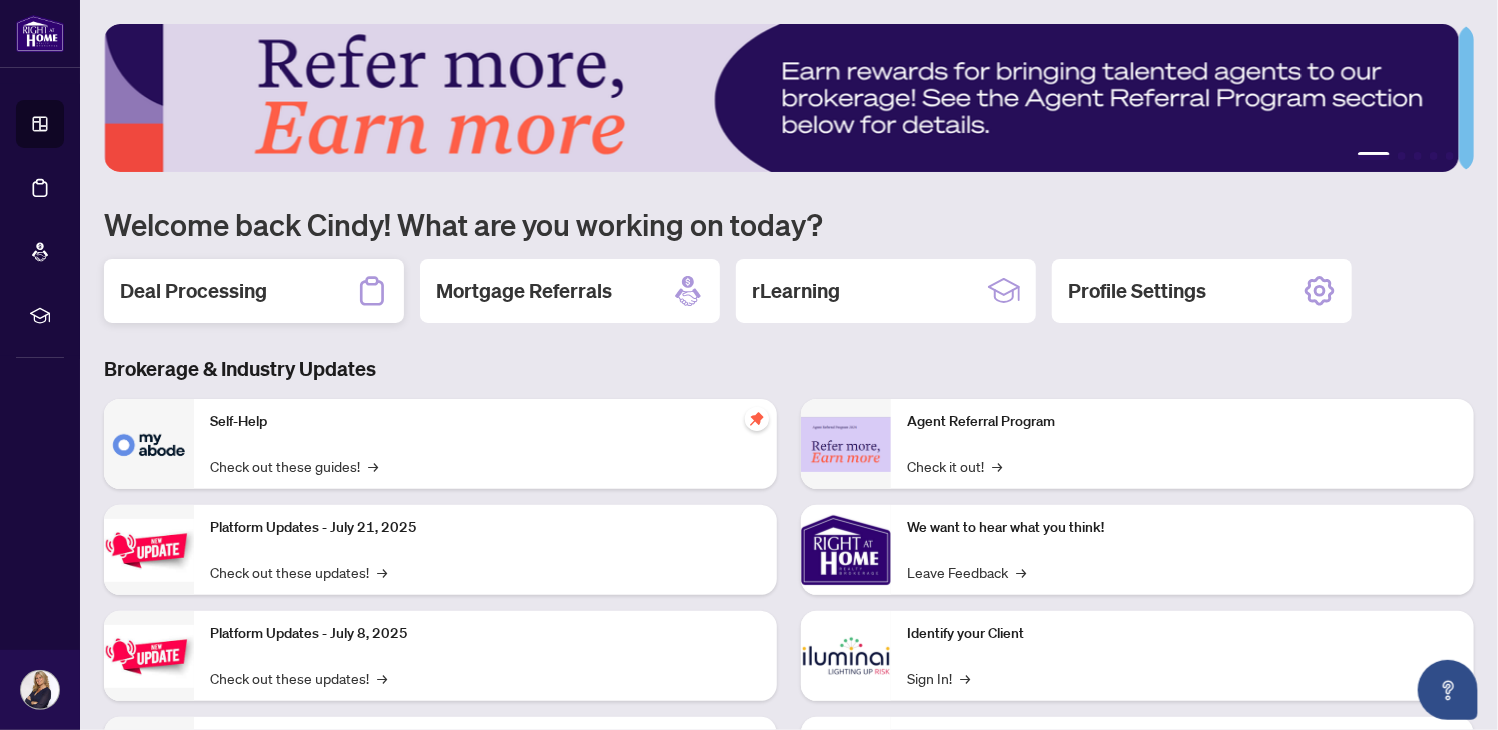 click on "Deal Processing" at bounding box center (254, 291) 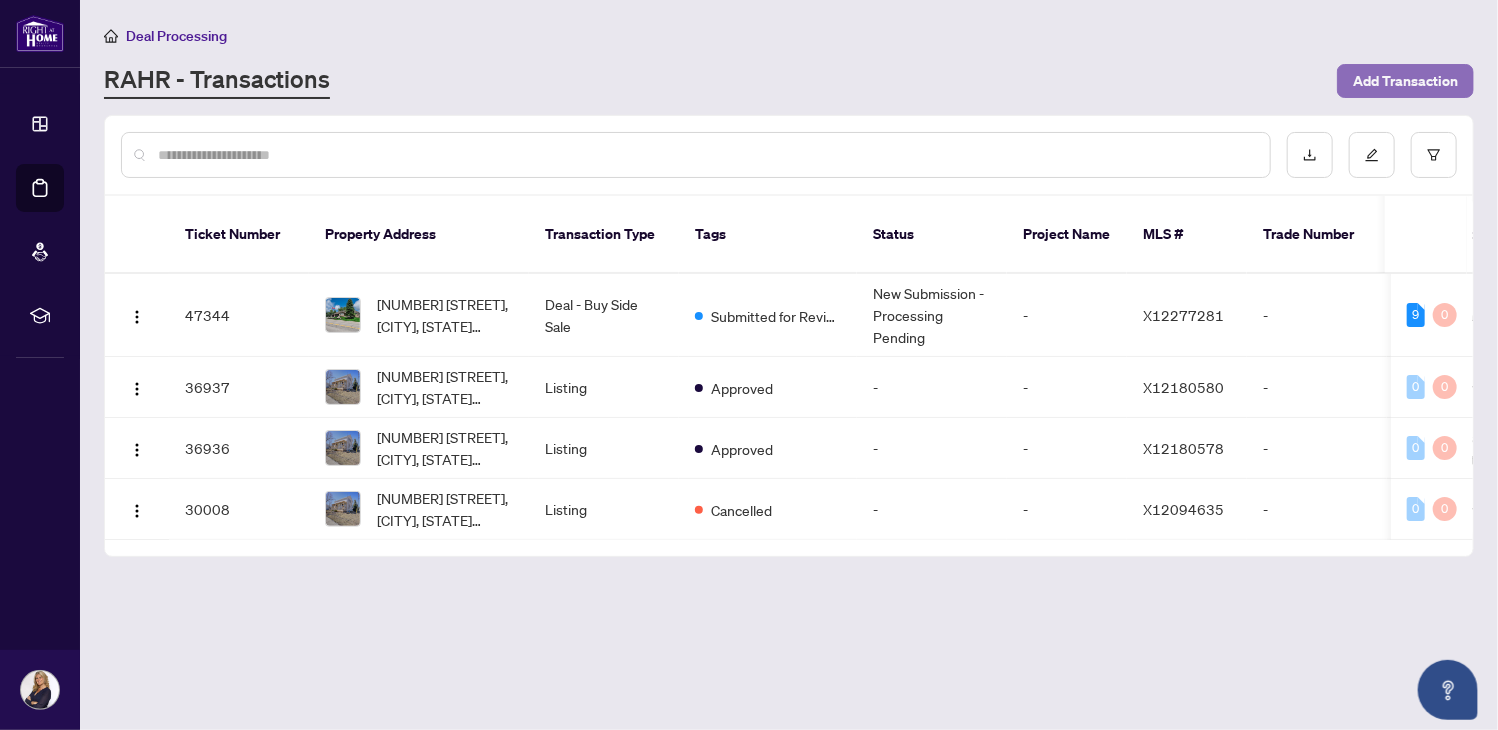 click on "Add Transaction" at bounding box center [1405, 81] 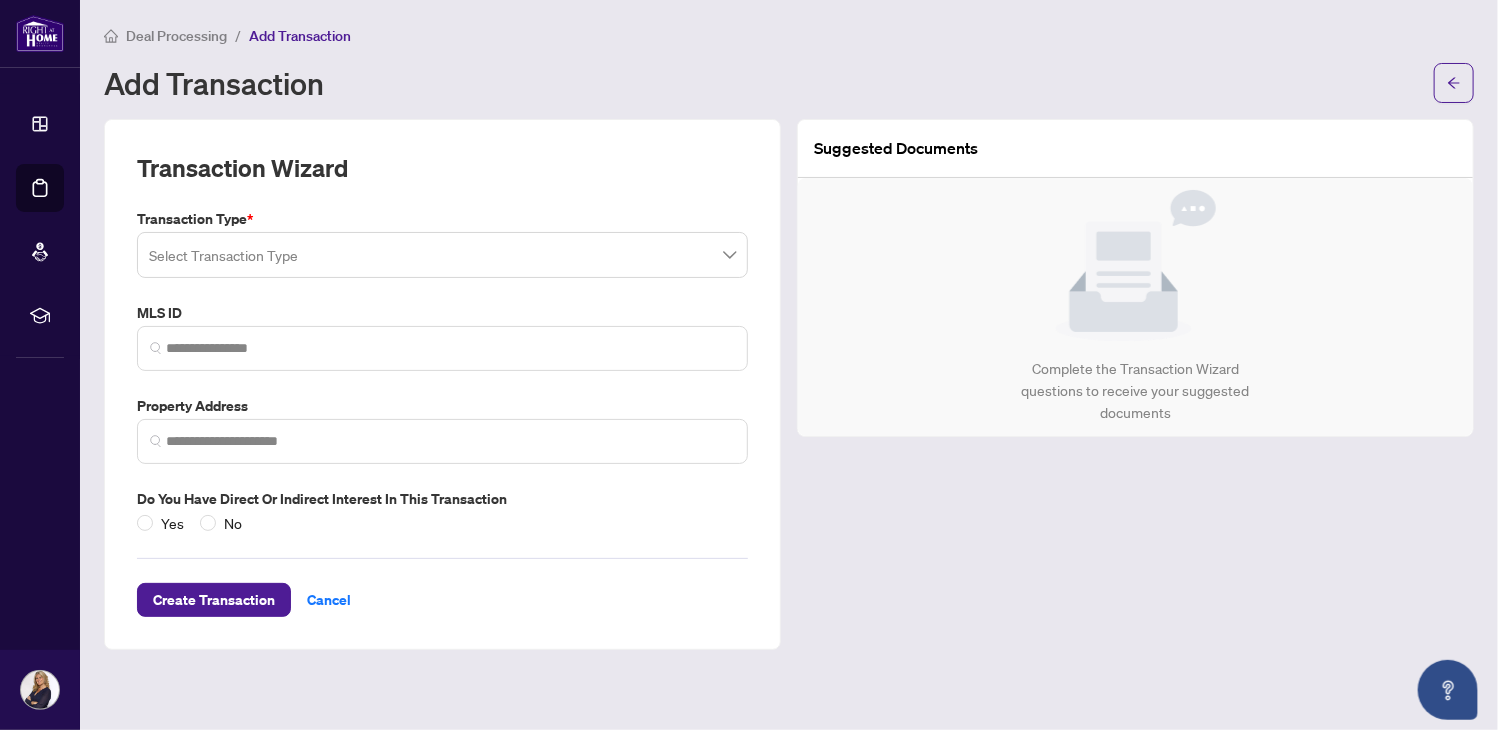 click at bounding box center [442, 255] 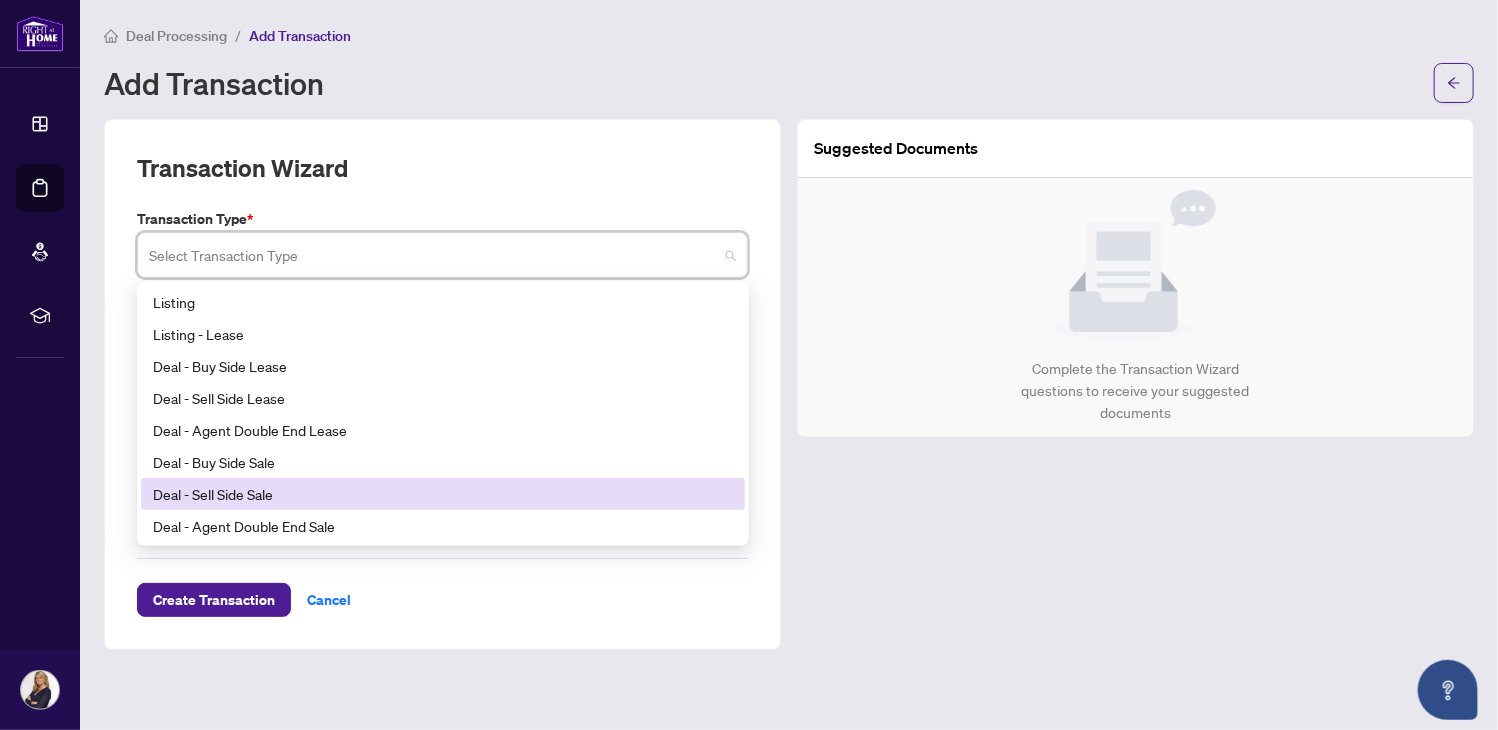 click on "Deal - Sell Side Sale" at bounding box center [443, 494] 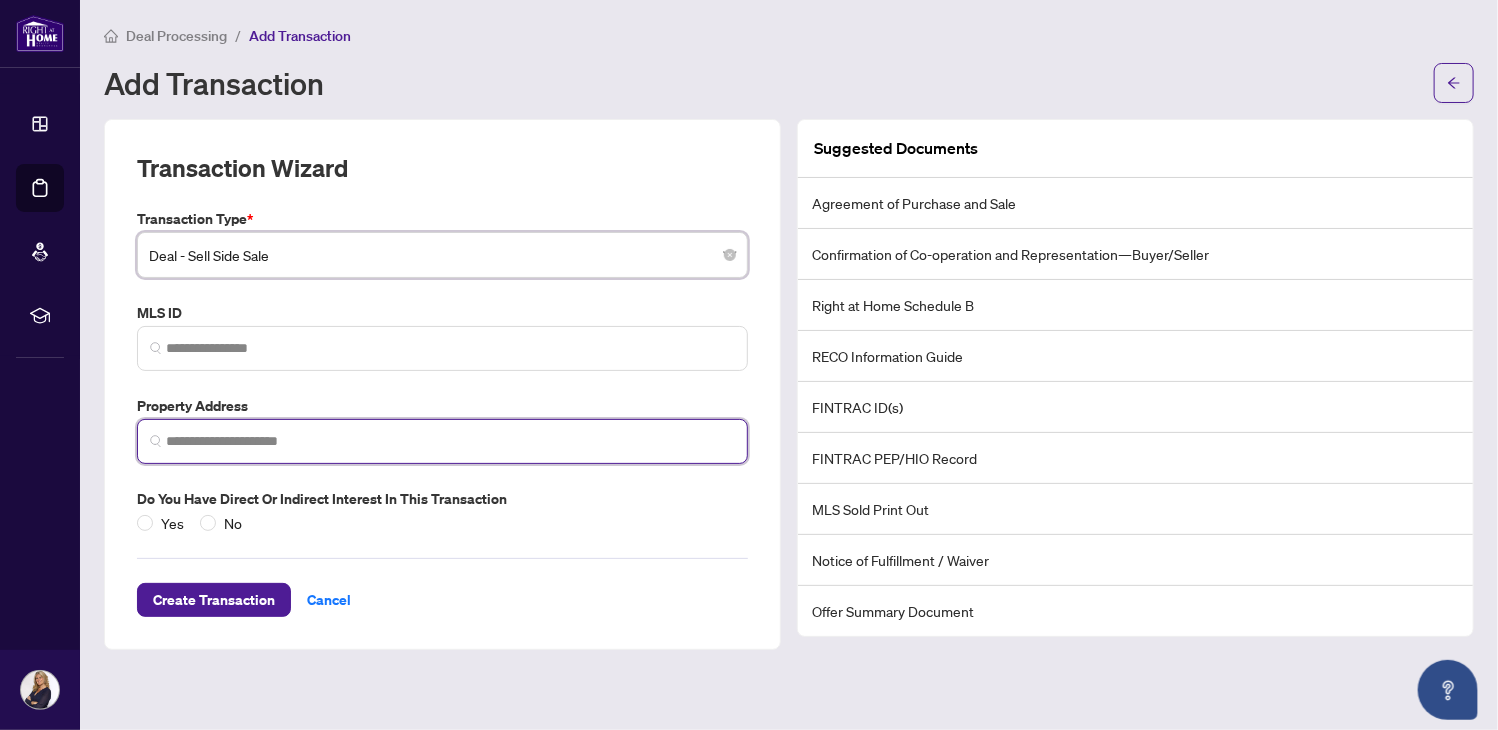 click at bounding box center (450, 441) 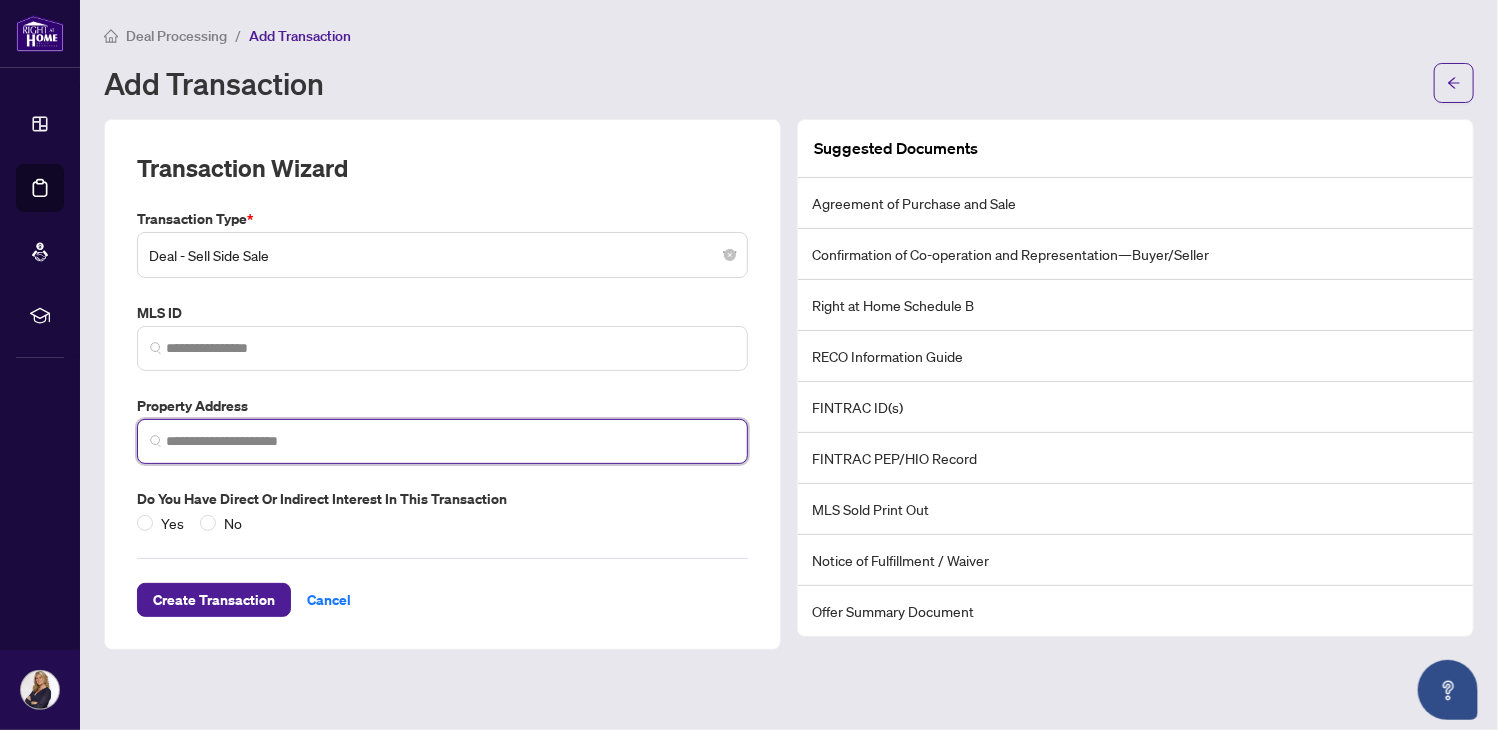 click on "Deal - Sell Side Sale" at bounding box center [442, 255] 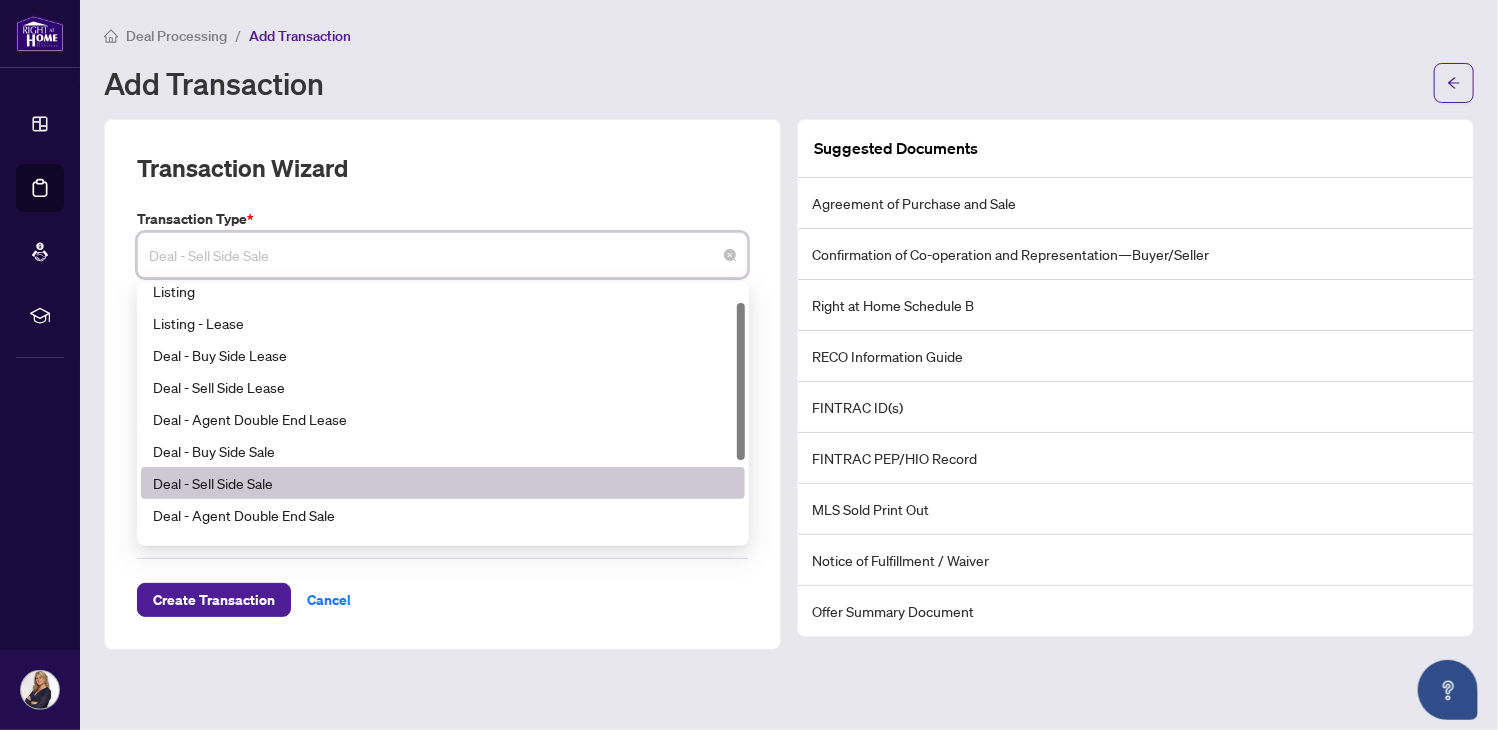 scroll, scrollTop: 0, scrollLeft: 0, axis: both 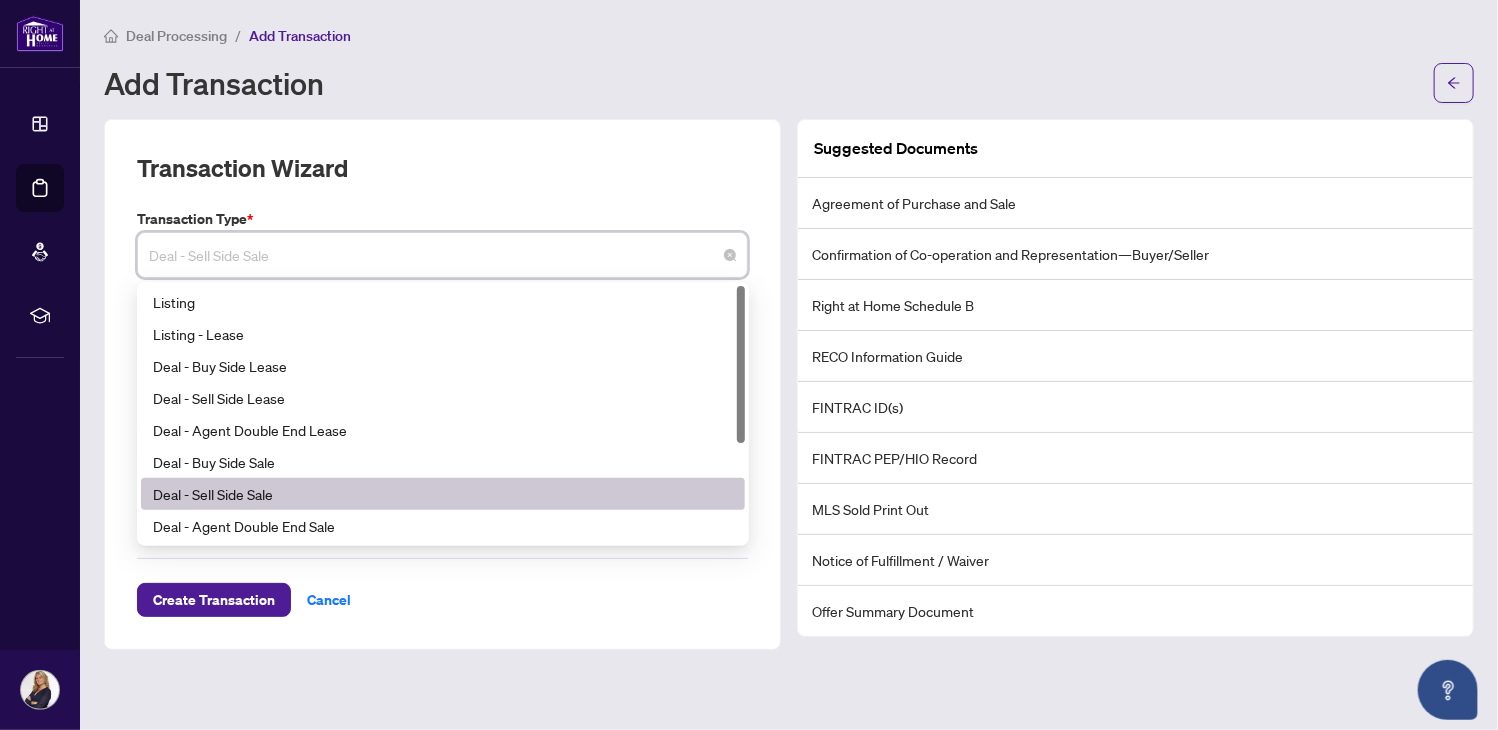 click on "Listing" at bounding box center (443, 302) 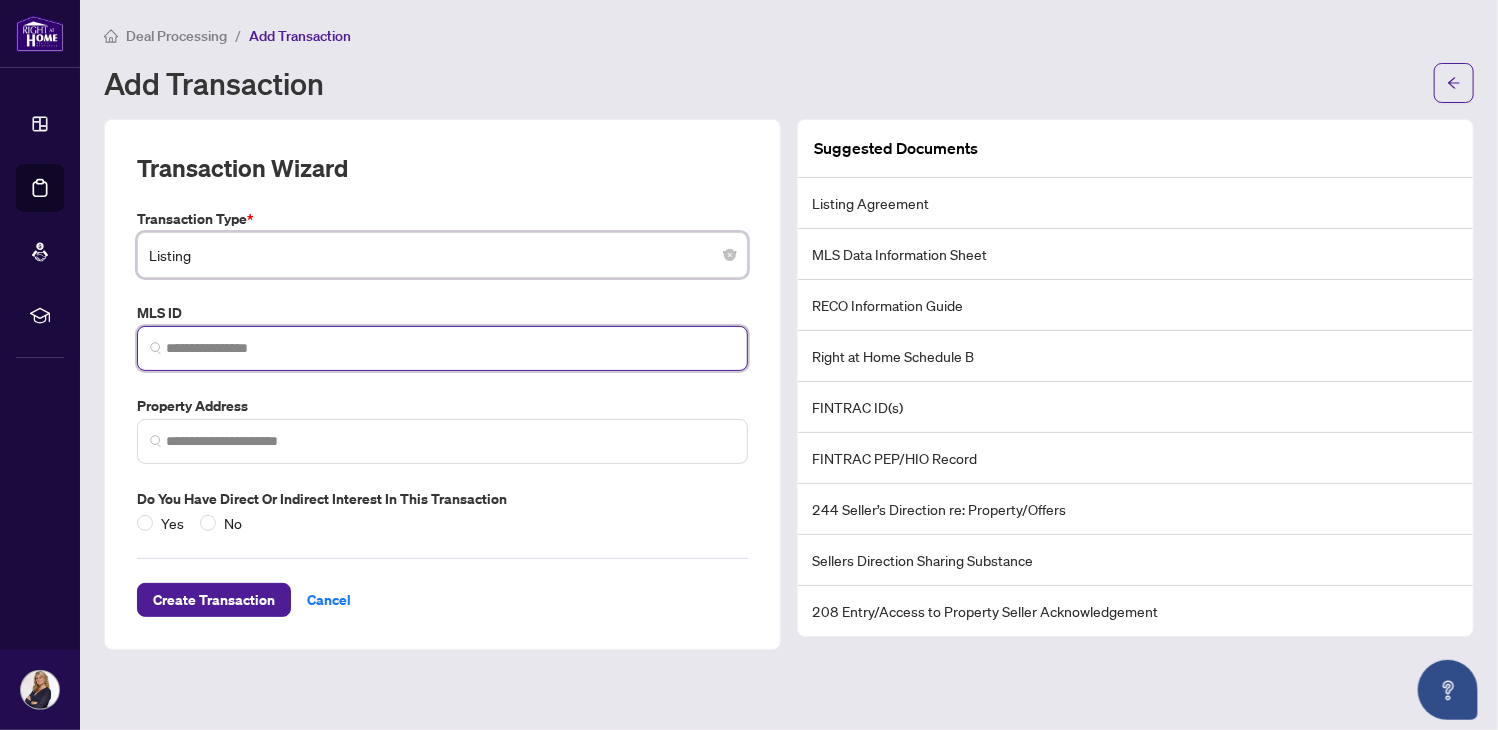 click at bounding box center [450, 348] 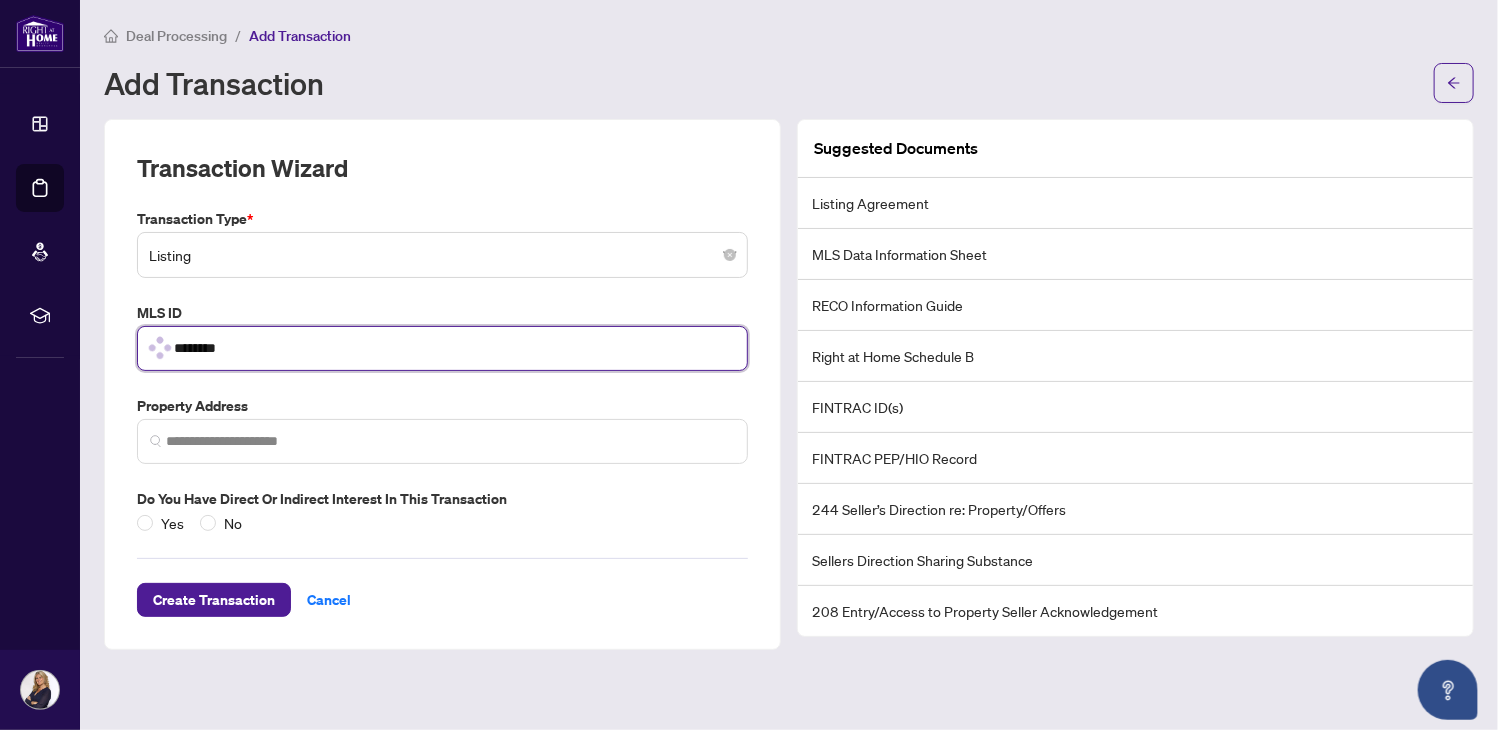 type on "*********" 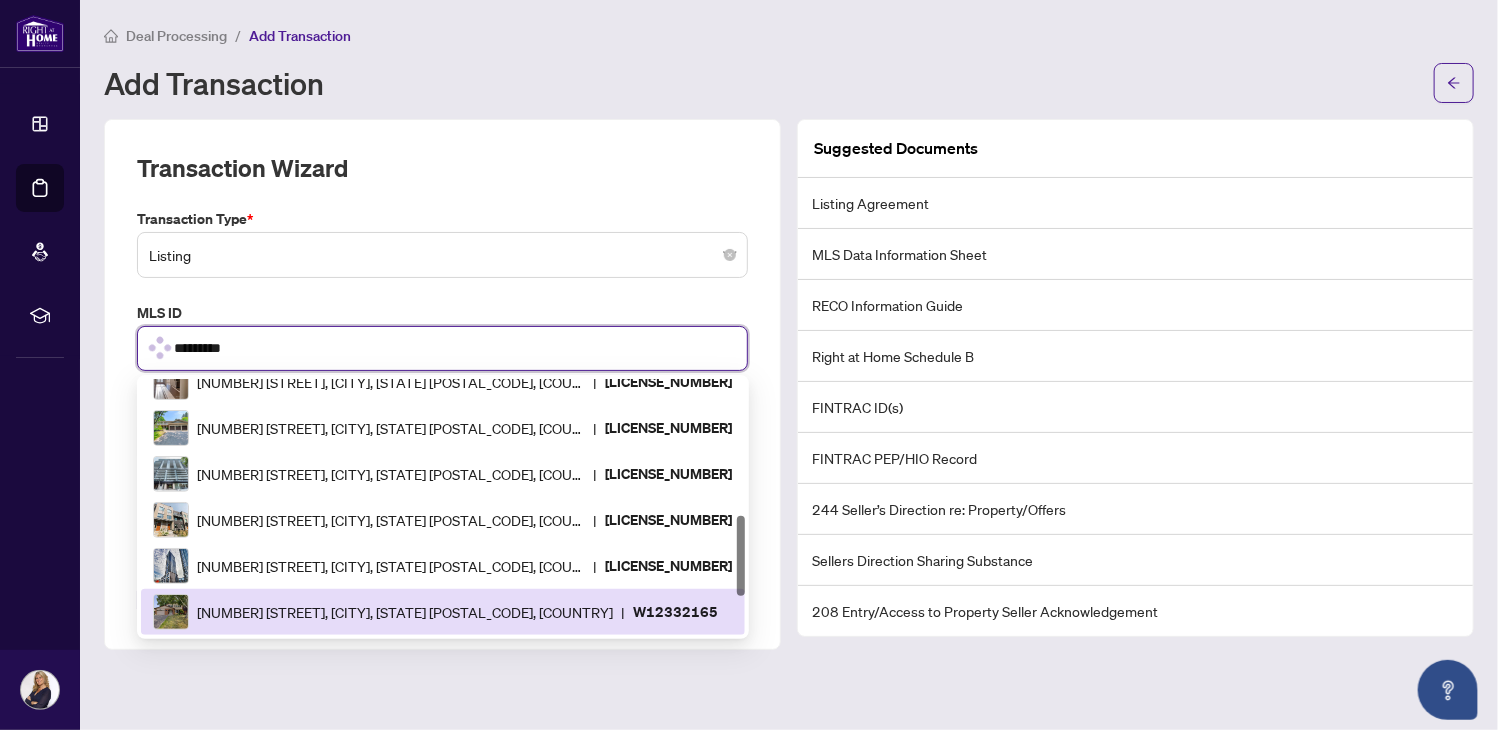 scroll, scrollTop: 0, scrollLeft: 0, axis: both 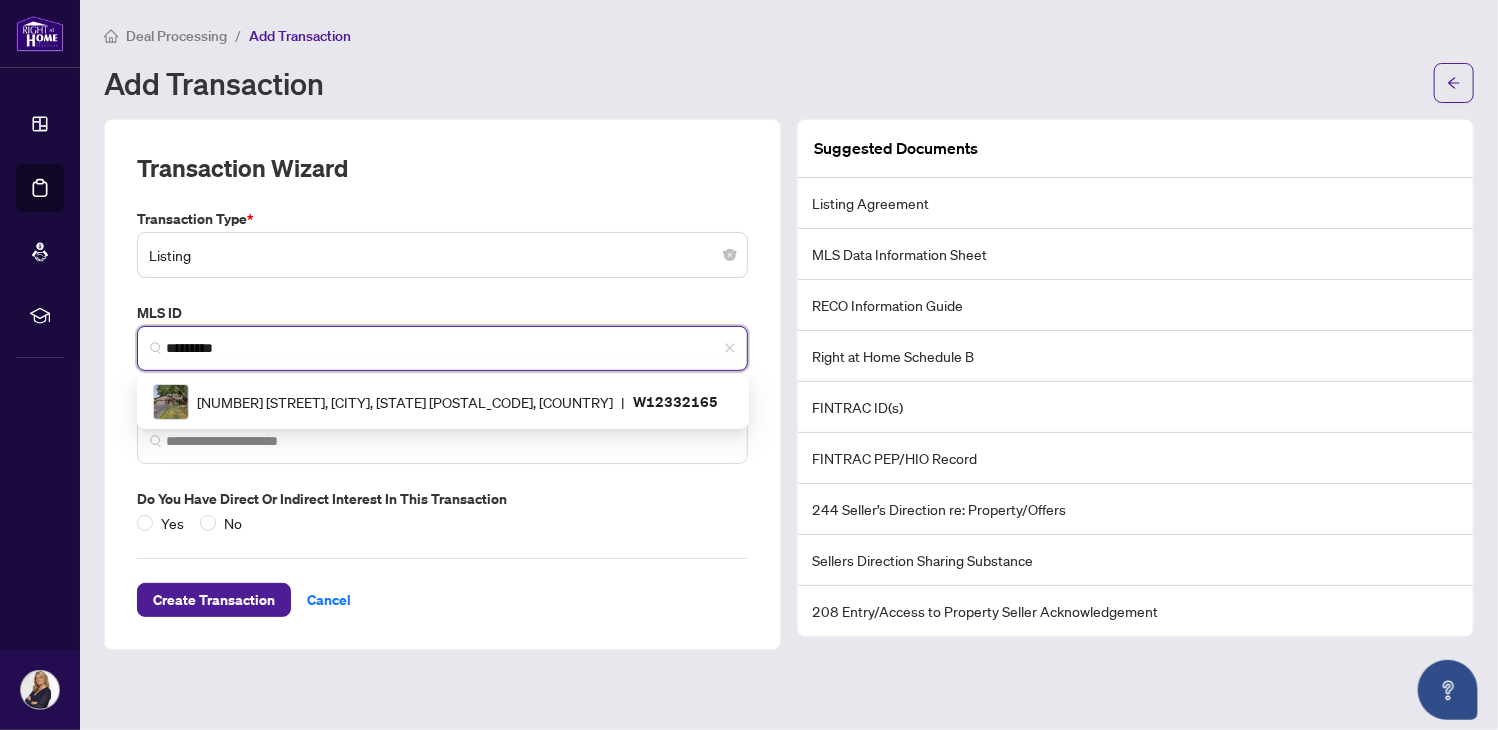 click on "[NUMBER] [STREET], [CITY], [STATE] [POSTAL_CODE], [COUNTRY]" at bounding box center [405, 402] 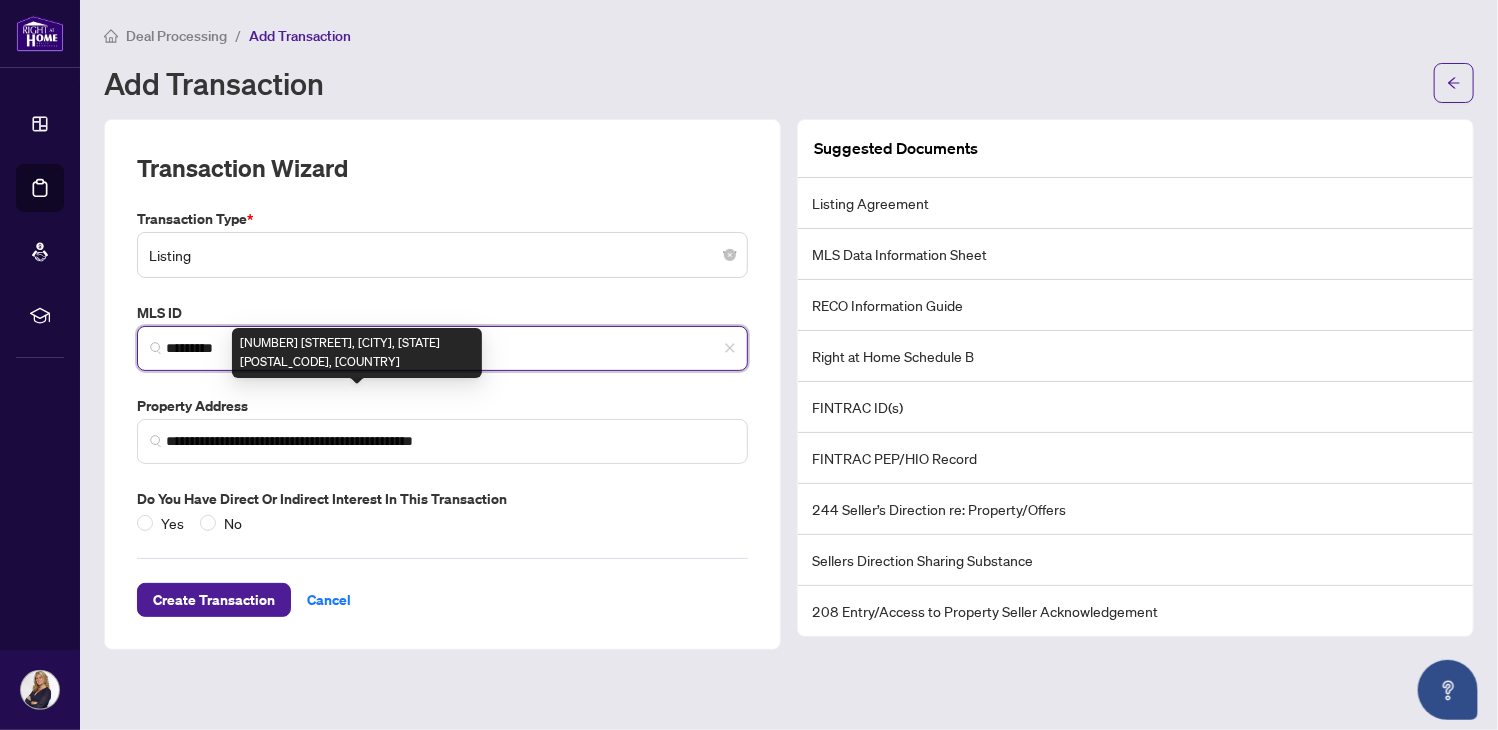 type on "*********" 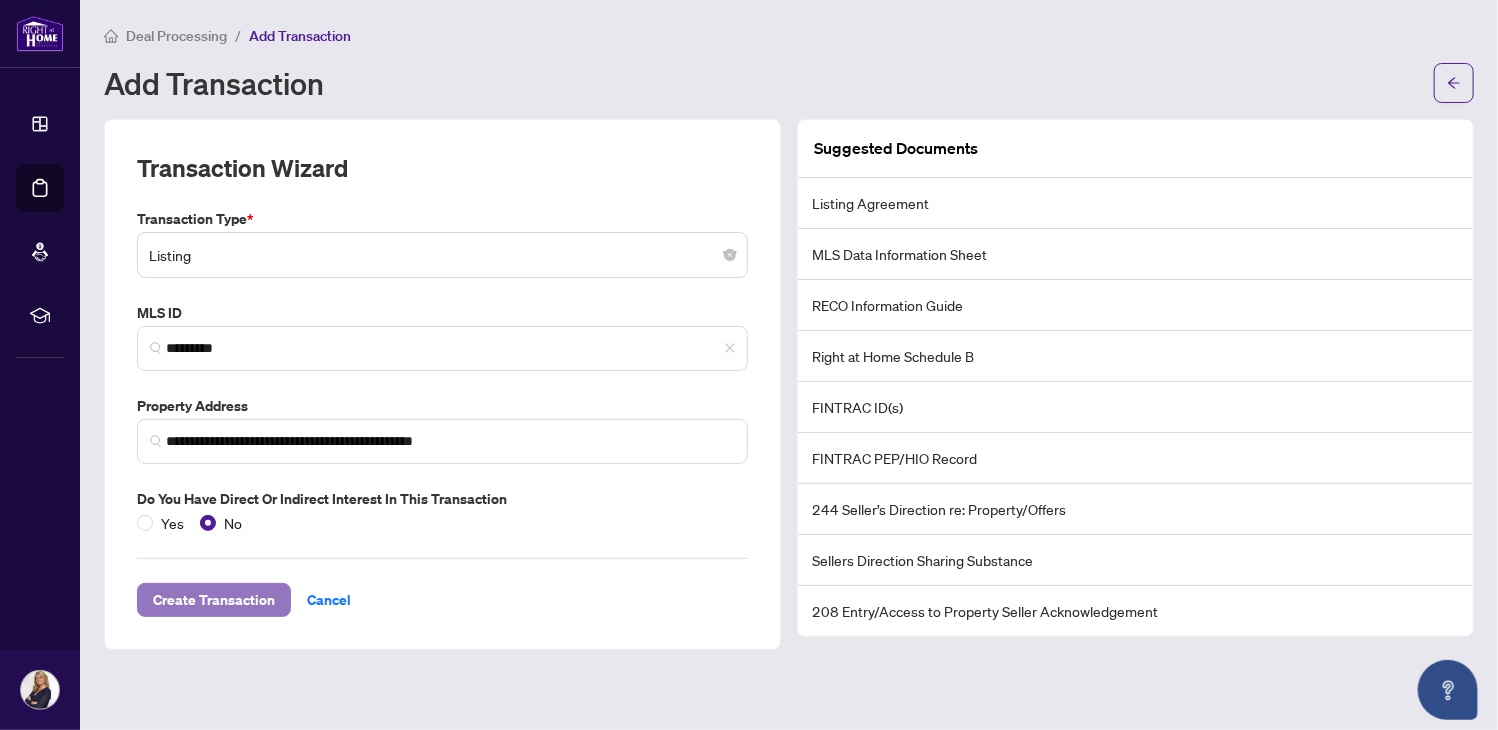 click on "Create Transaction" at bounding box center [214, 600] 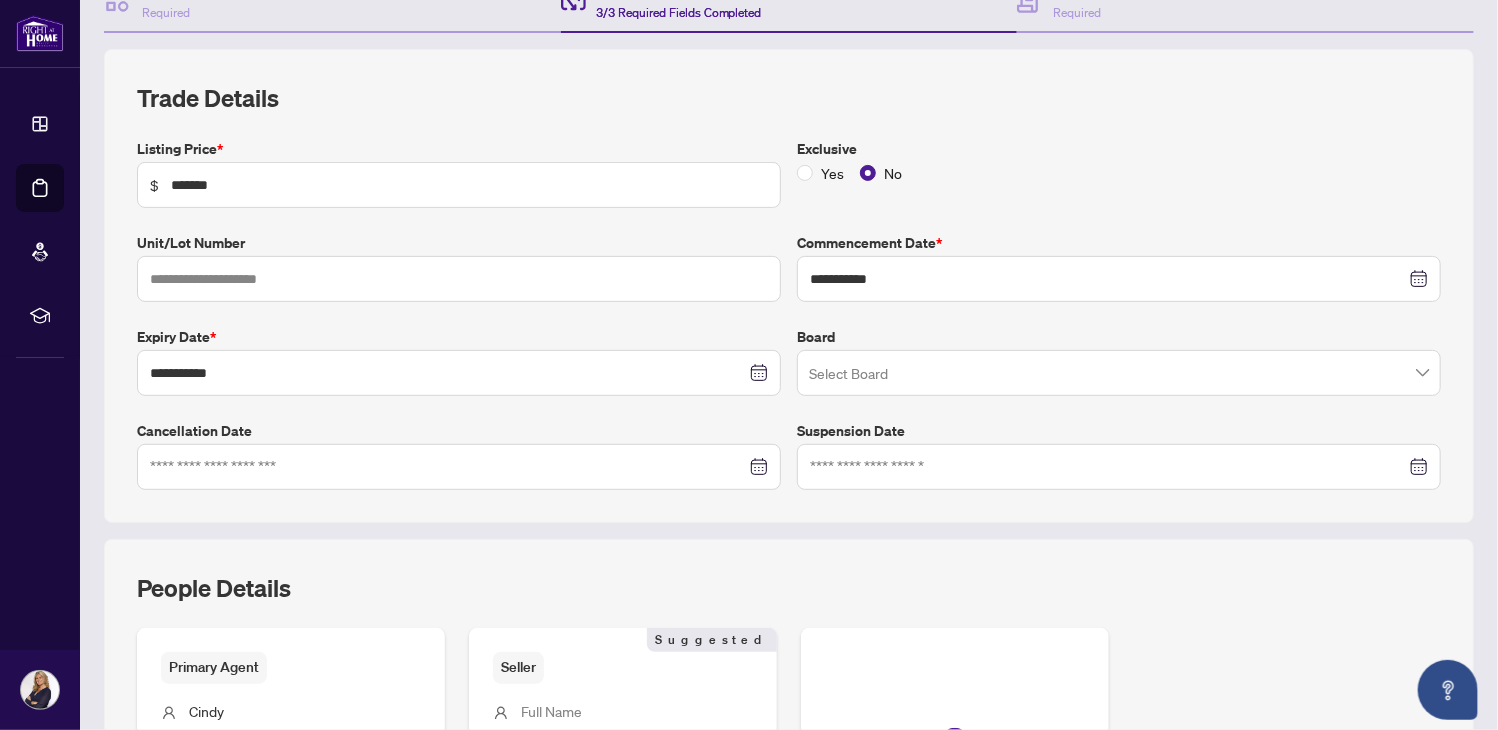 scroll, scrollTop: 228, scrollLeft: 0, axis: vertical 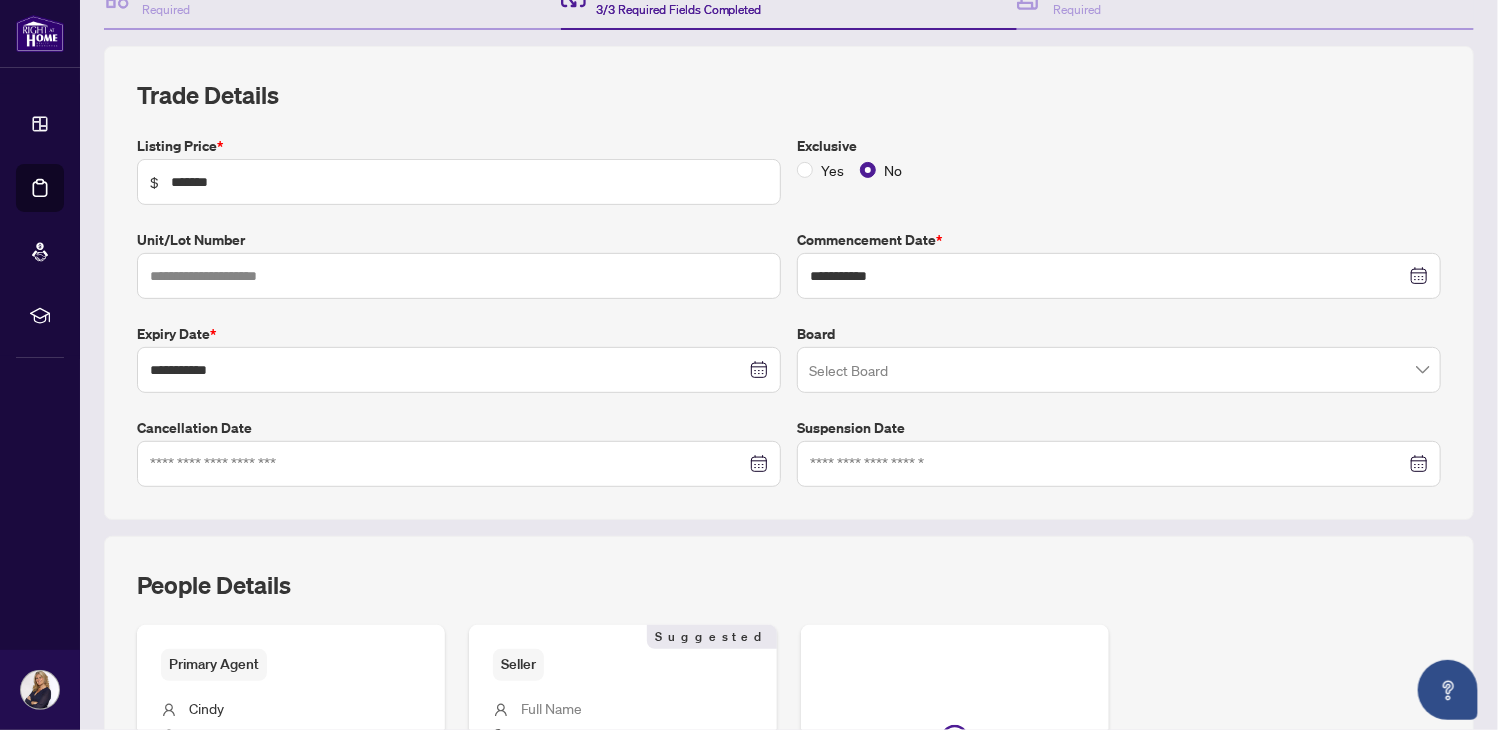 click at bounding box center (1119, 370) 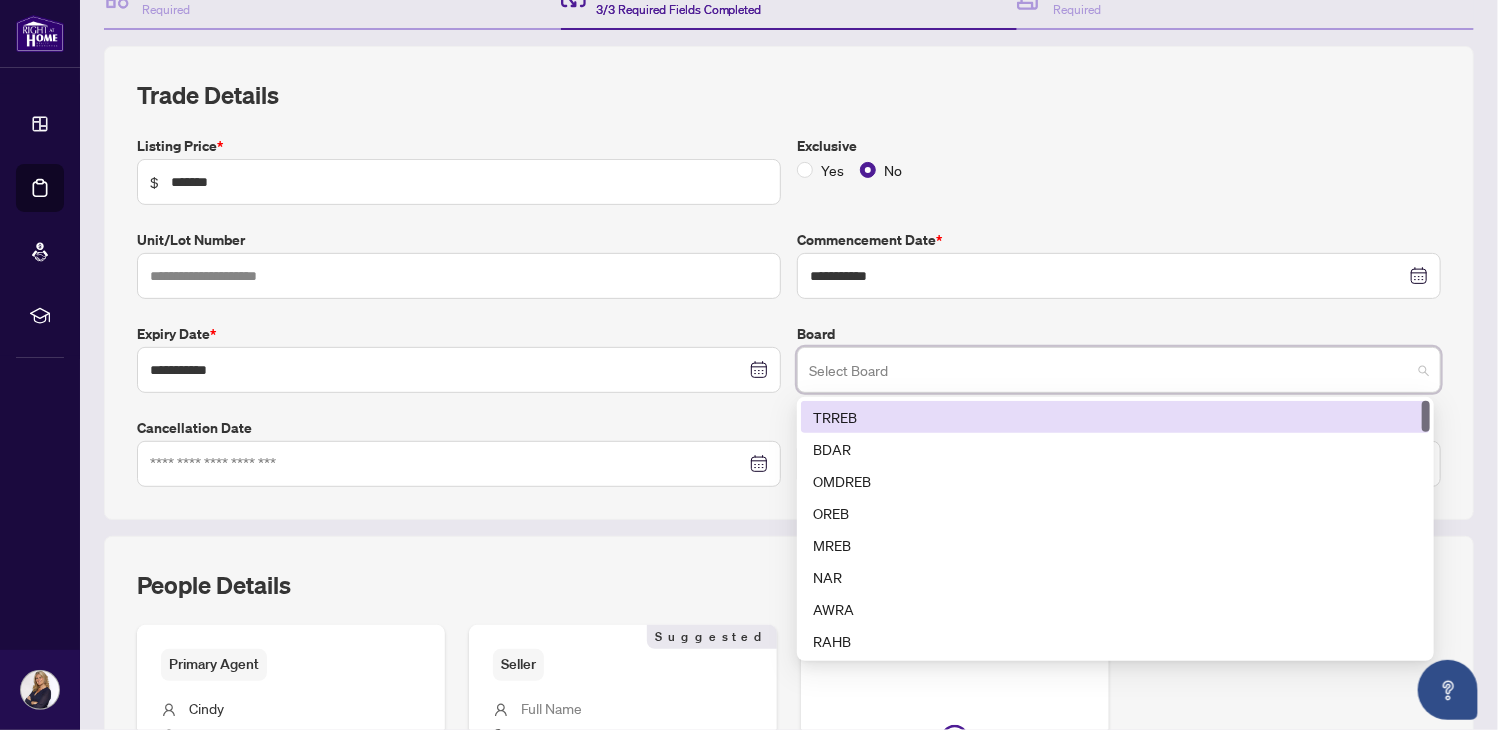 click on "TRREB" at bounding box center [1115, 417] 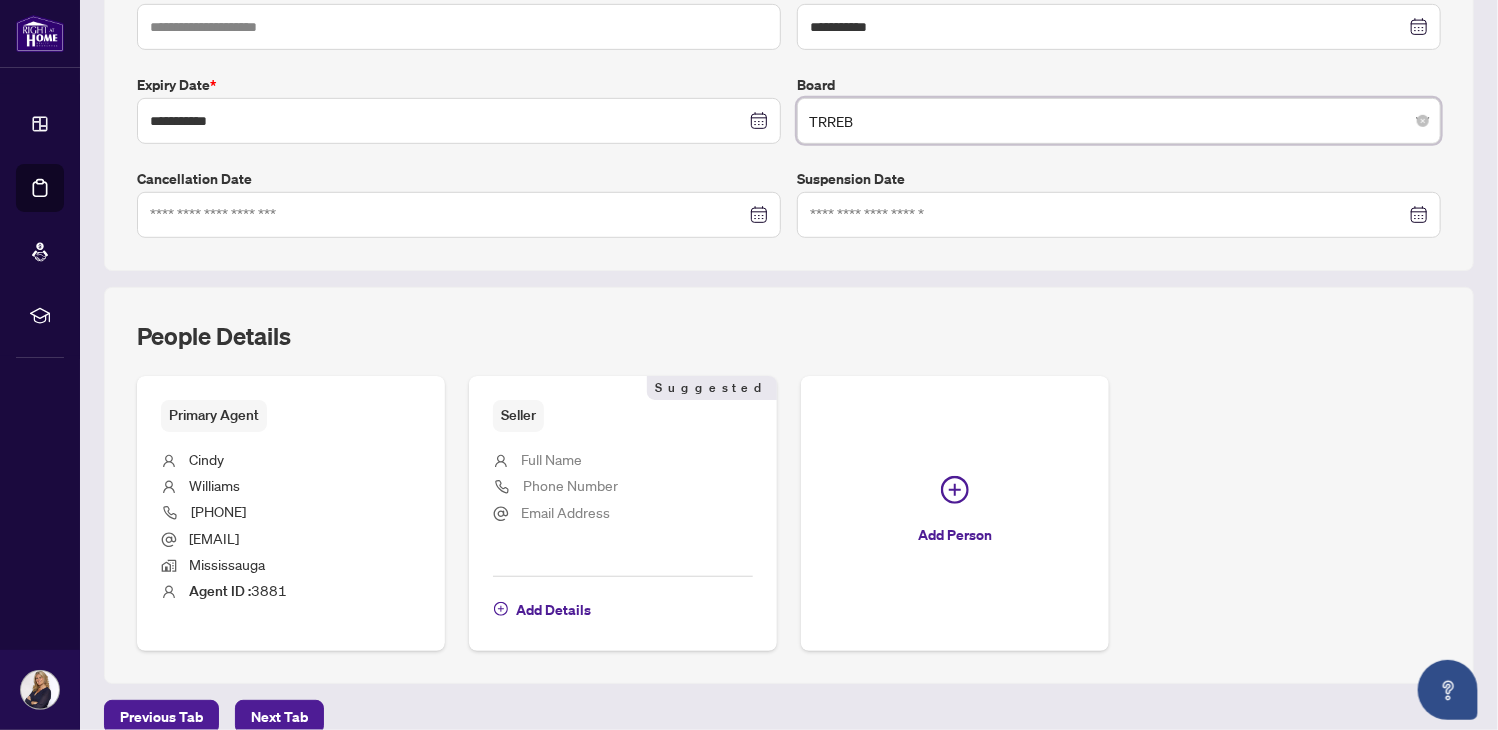 scroll, scrollTop: 476, scrollLeft: 0, axis: vertical 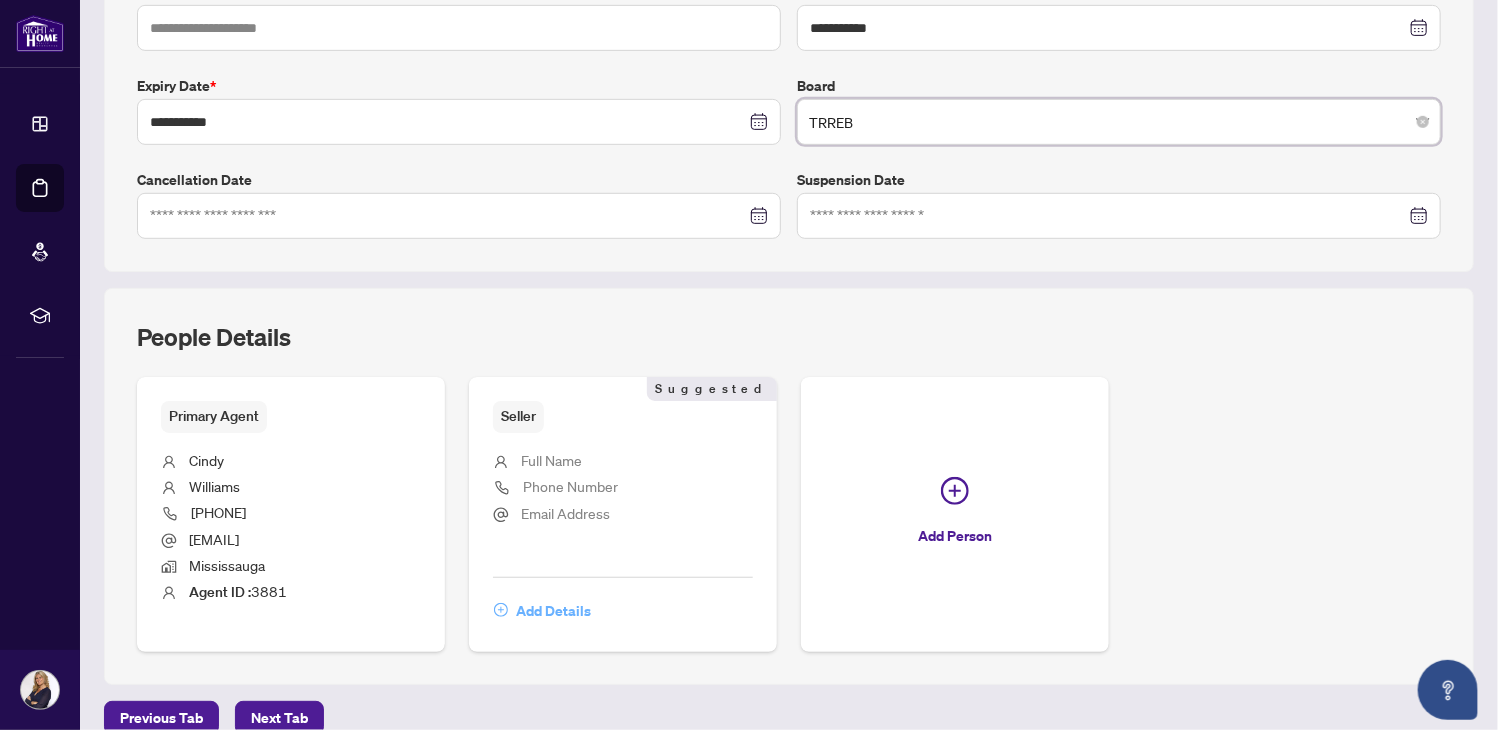 click on "Add Details" at bounding box center [553, 611] 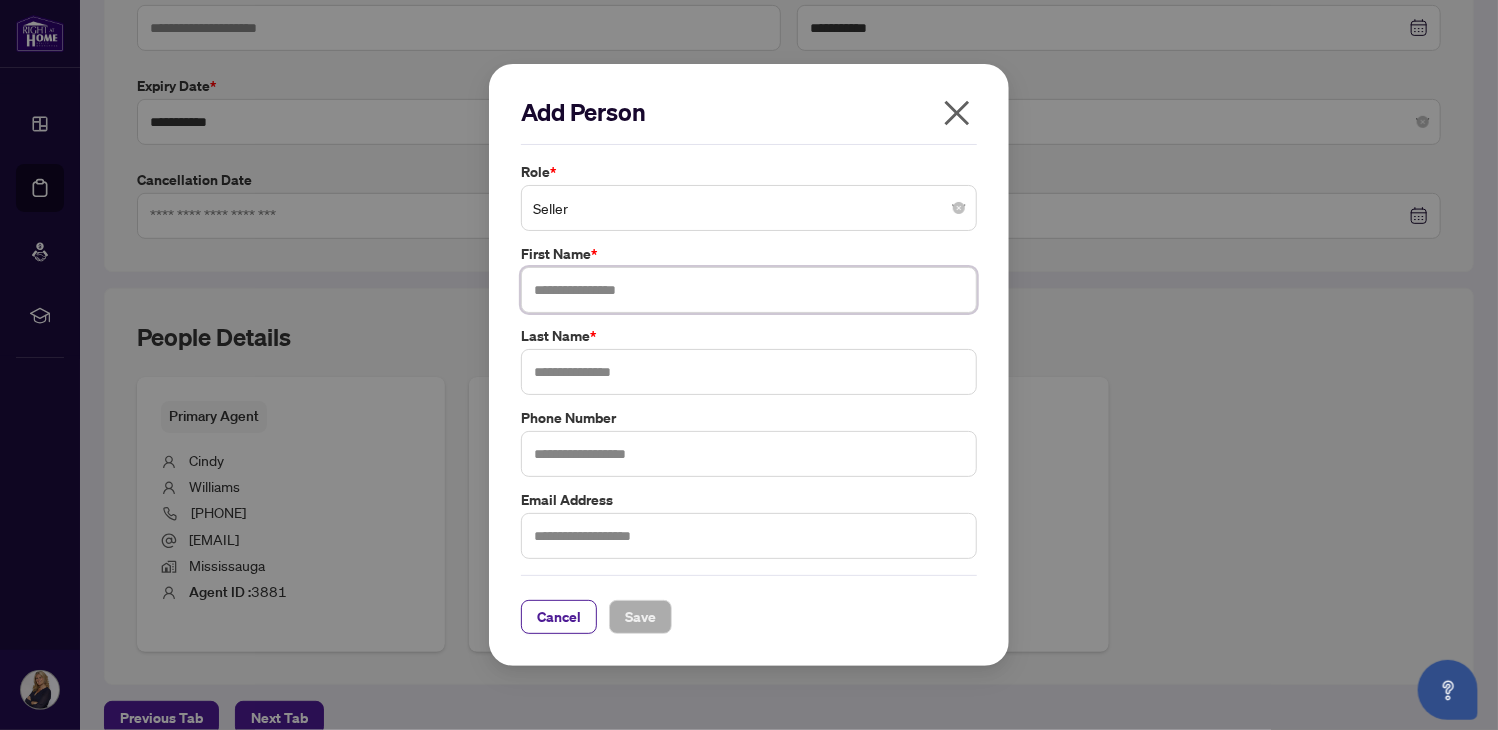 click at bounding box center [749, 290] 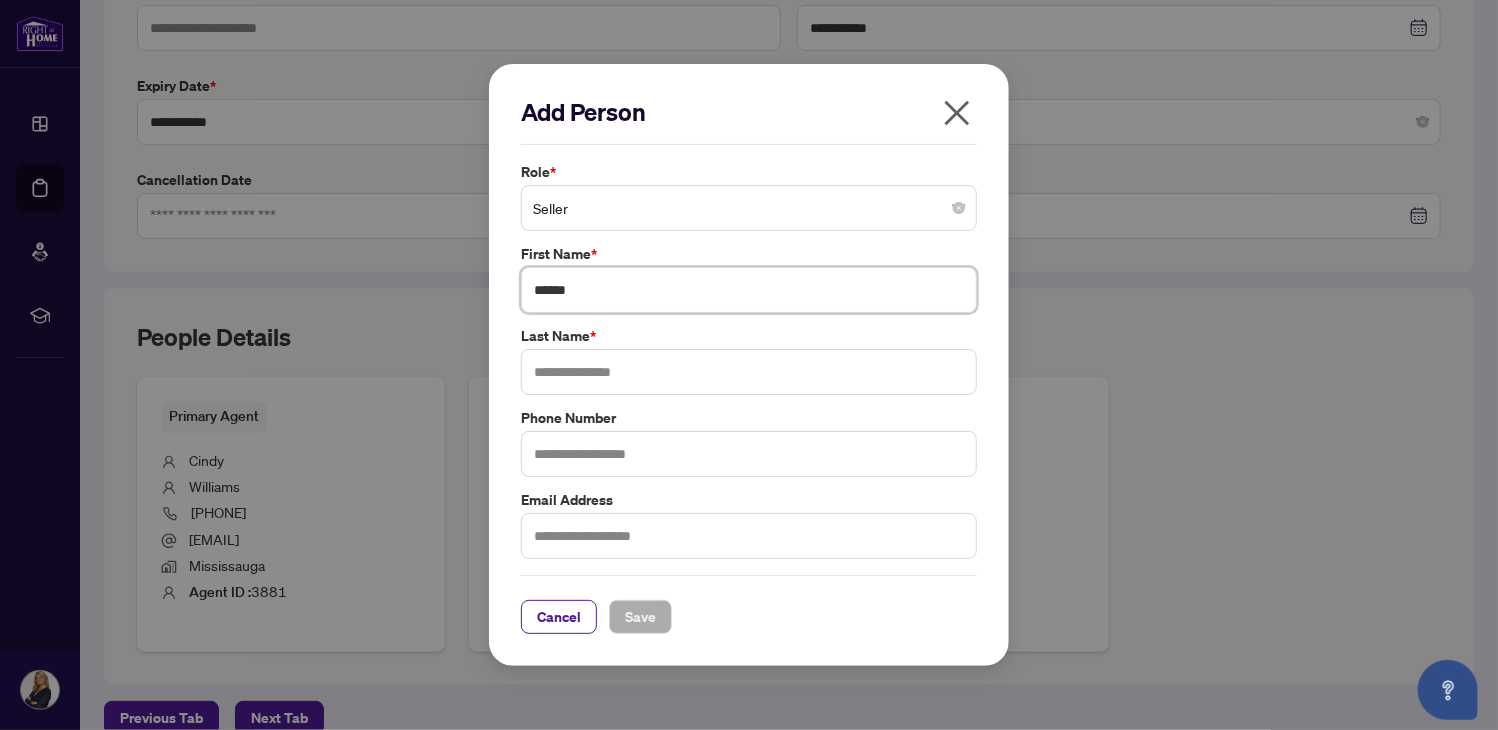 type on "*****" 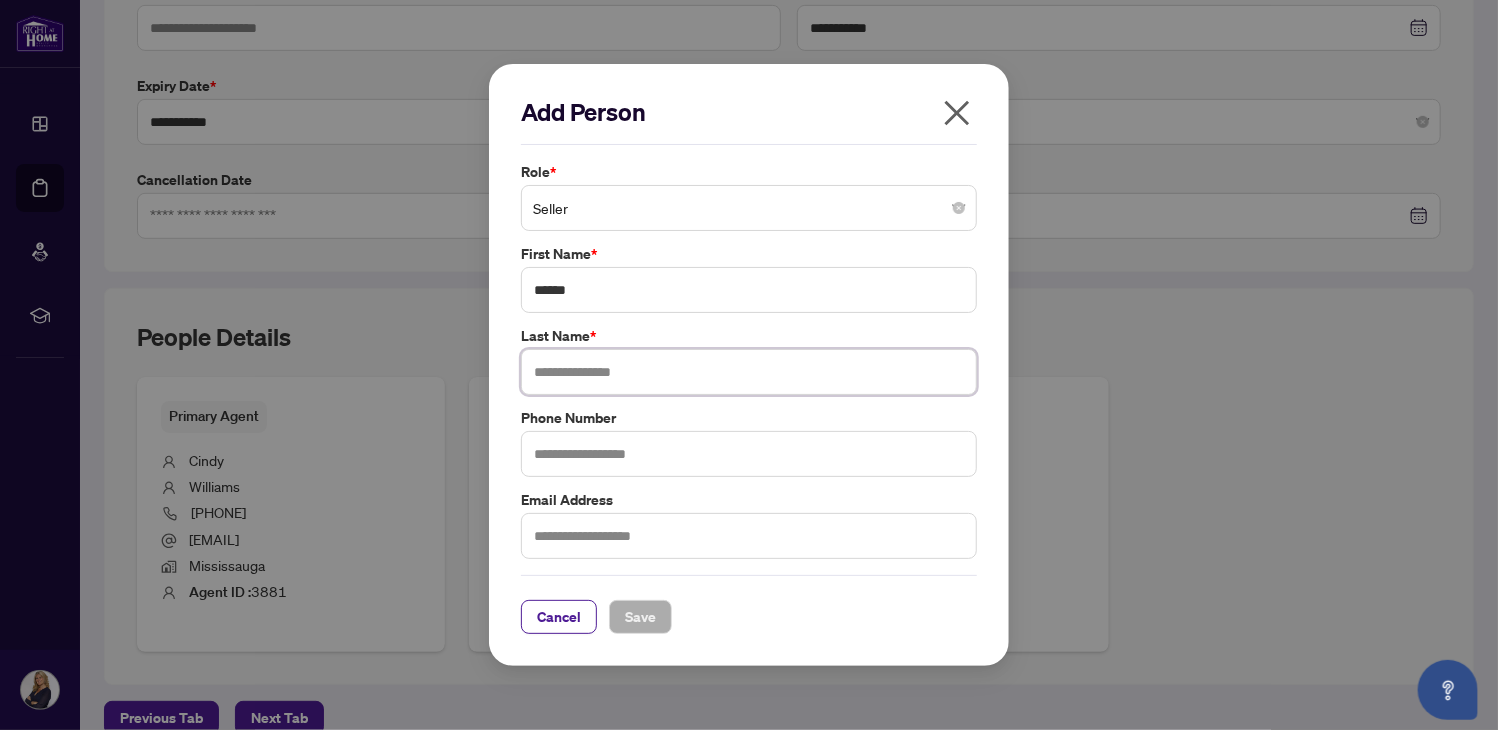click at bounding box center [749, 372] 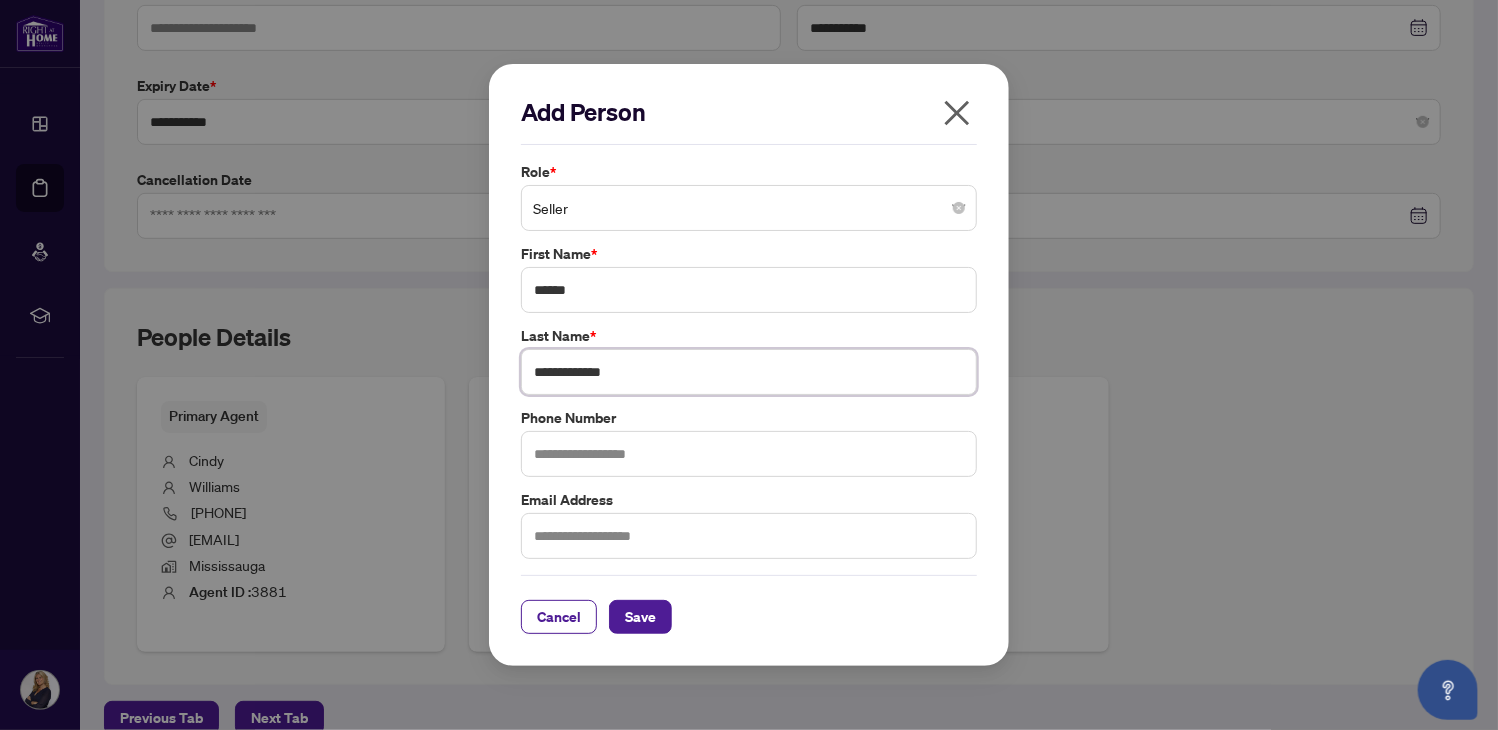 type on "**********" 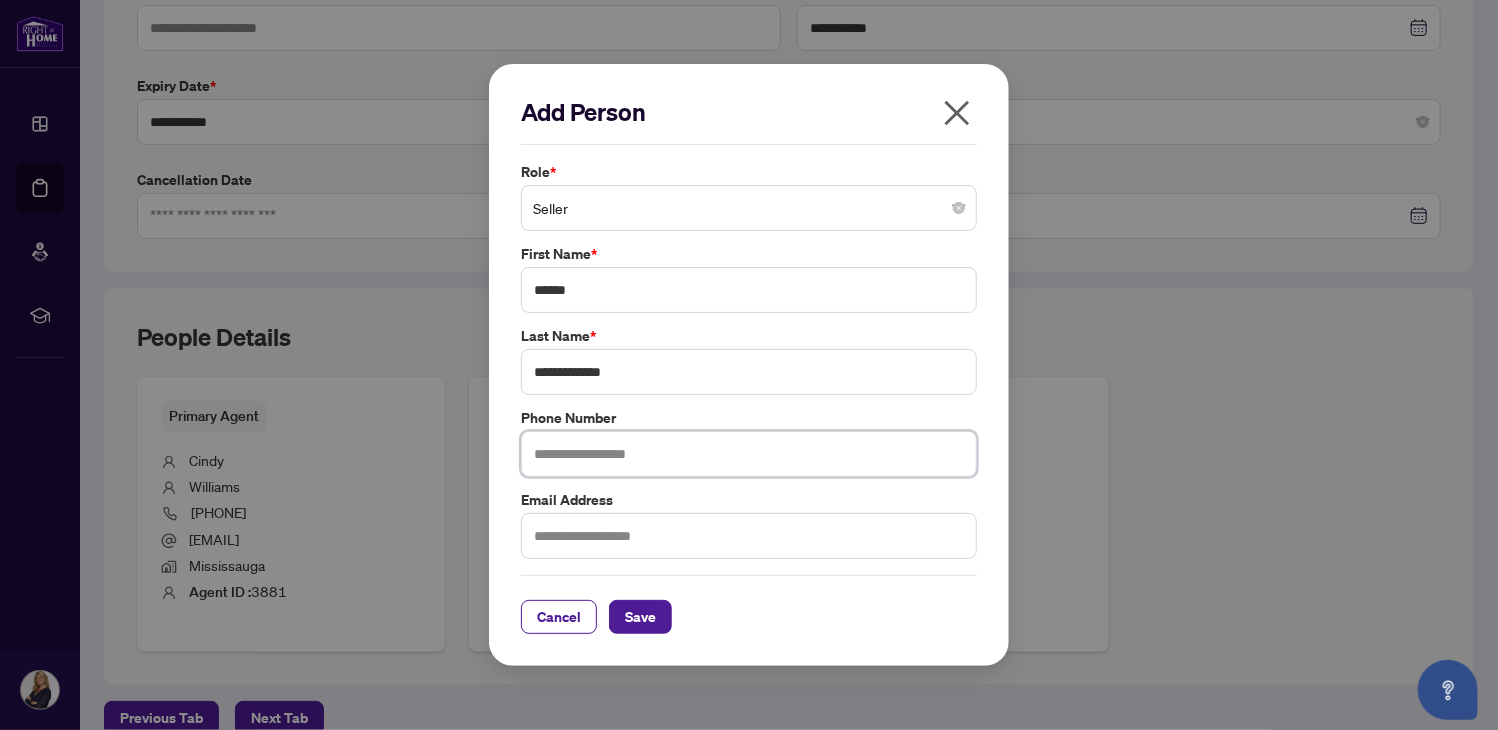 click at bounding box center (749, 454) 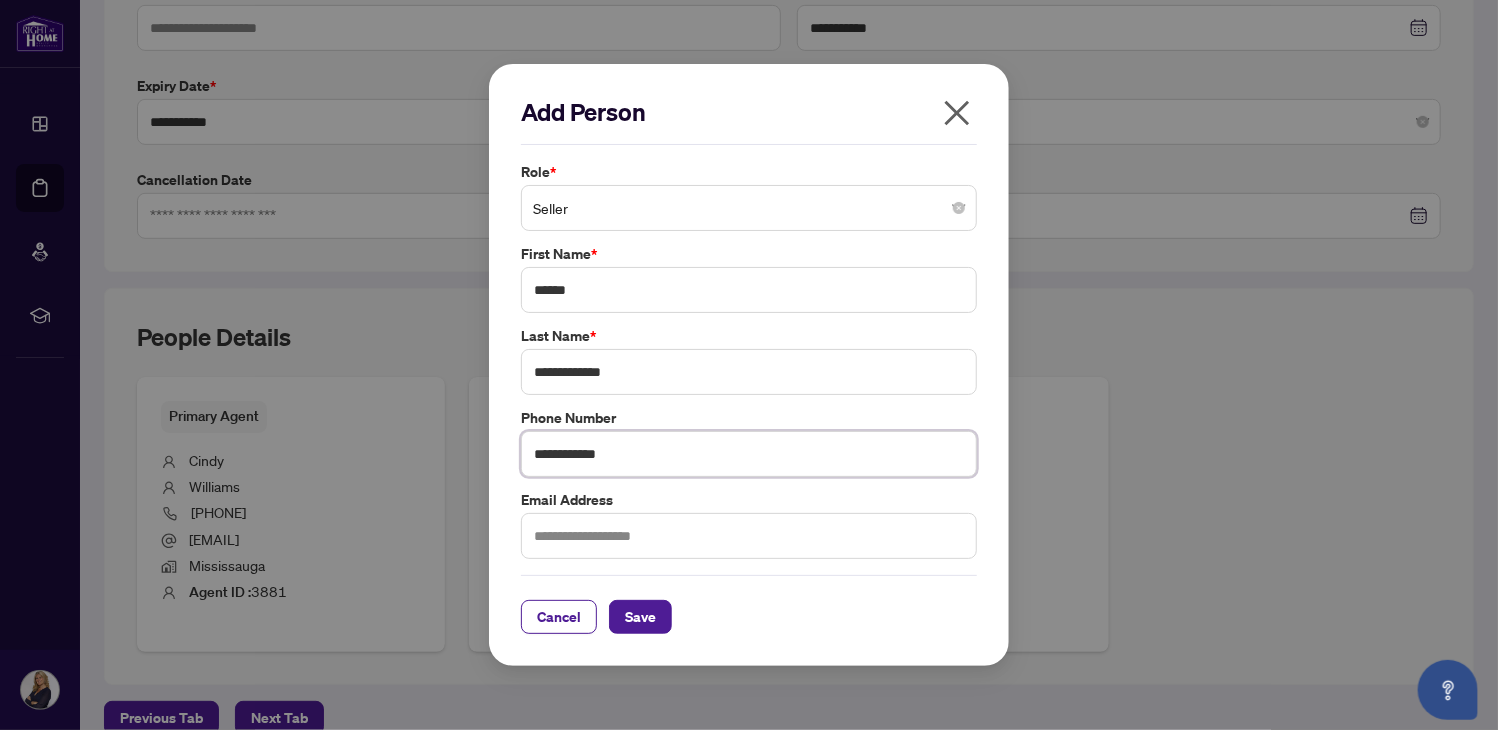 type on "**********" 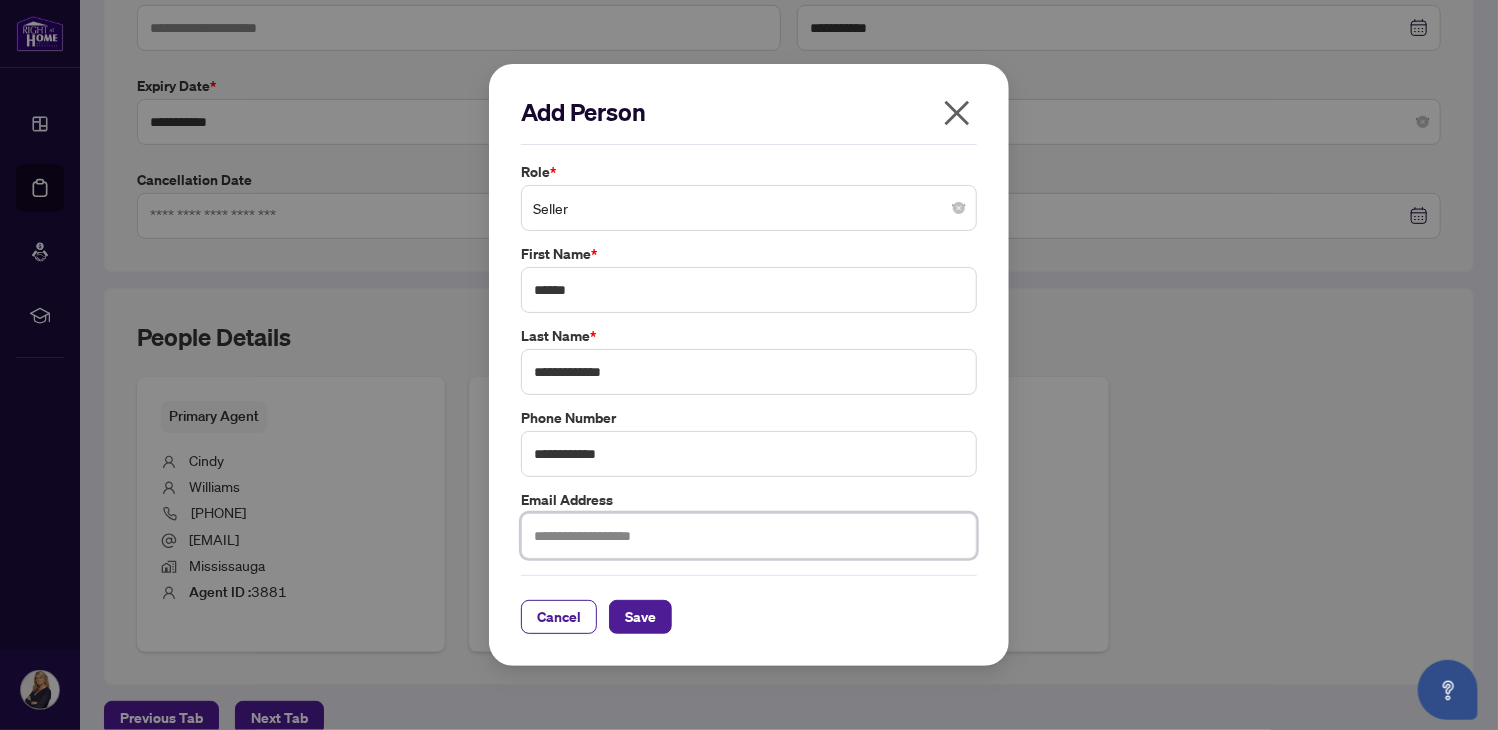 click at bounding box center [749, 536] 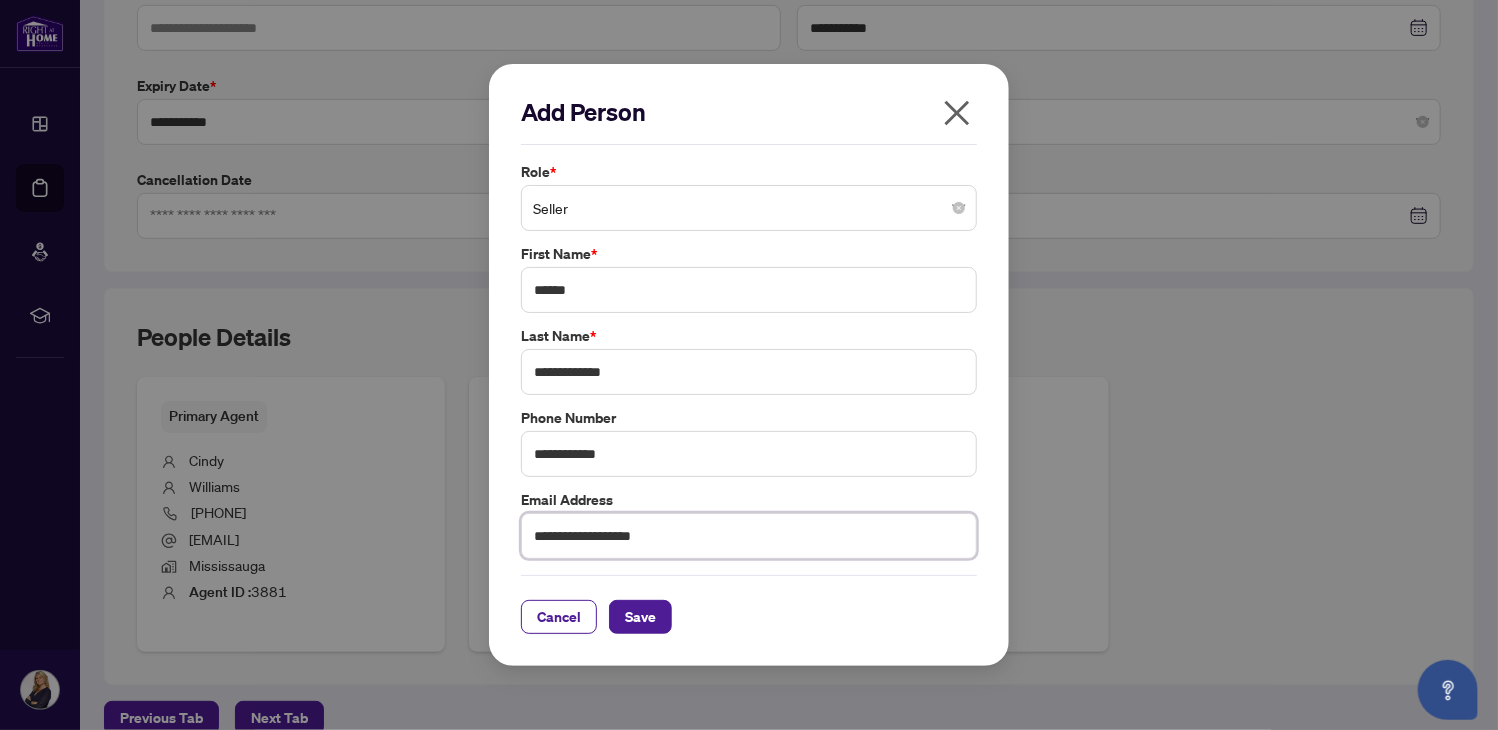 type on "**********" 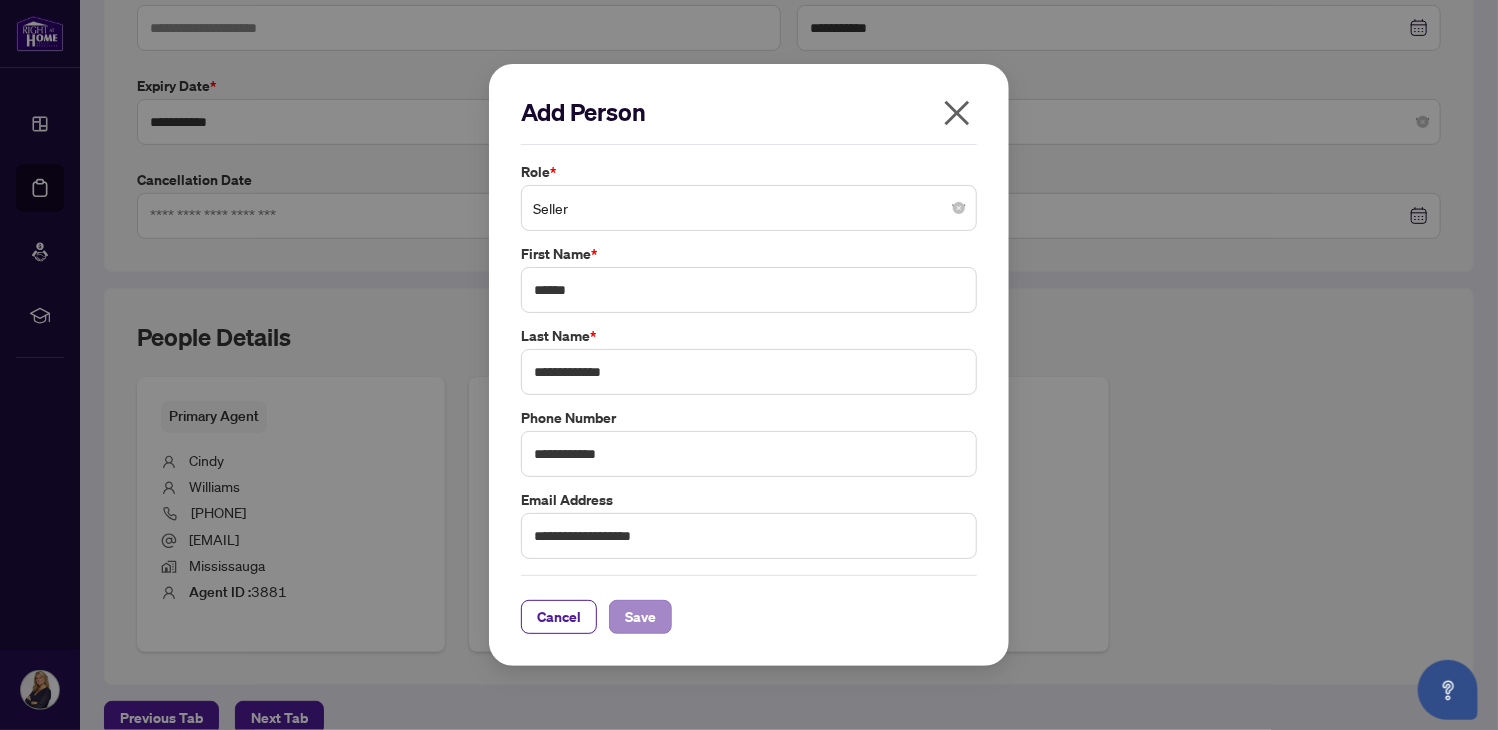 click on "Save" at bounding box center (640, 617) 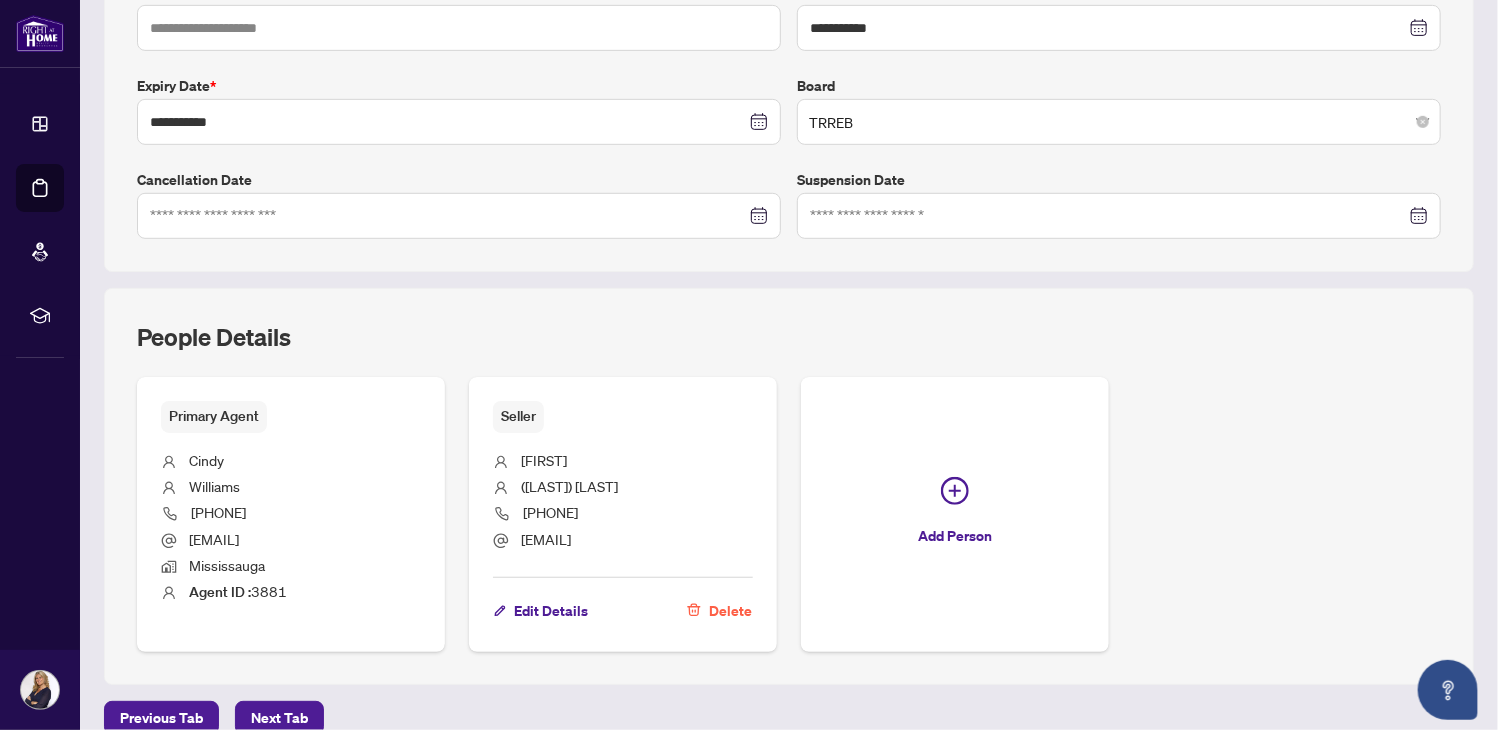 scroll, scrollTop: 570, scrollLeft: 0, axis: vertical 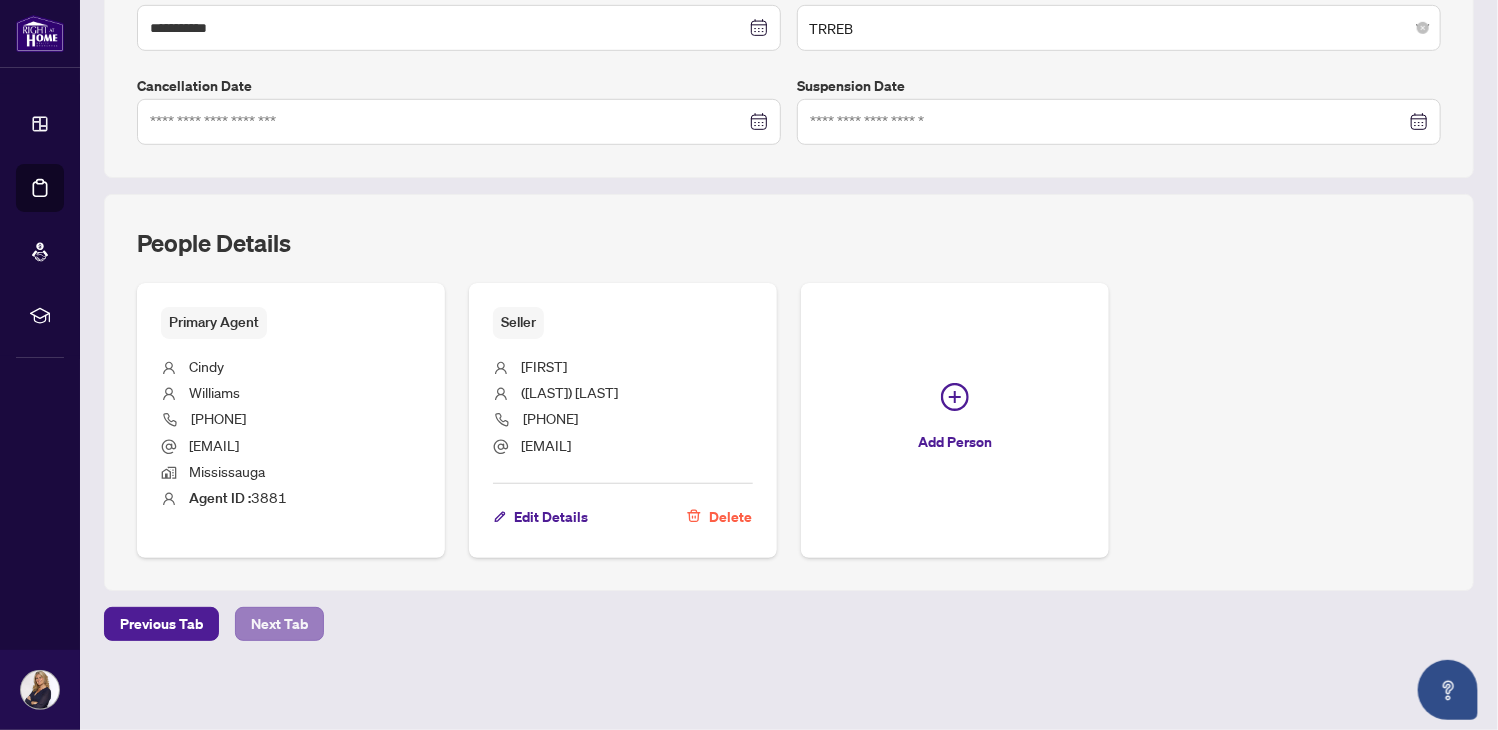 click on "Next Tab" at bounding box center [279, 624] 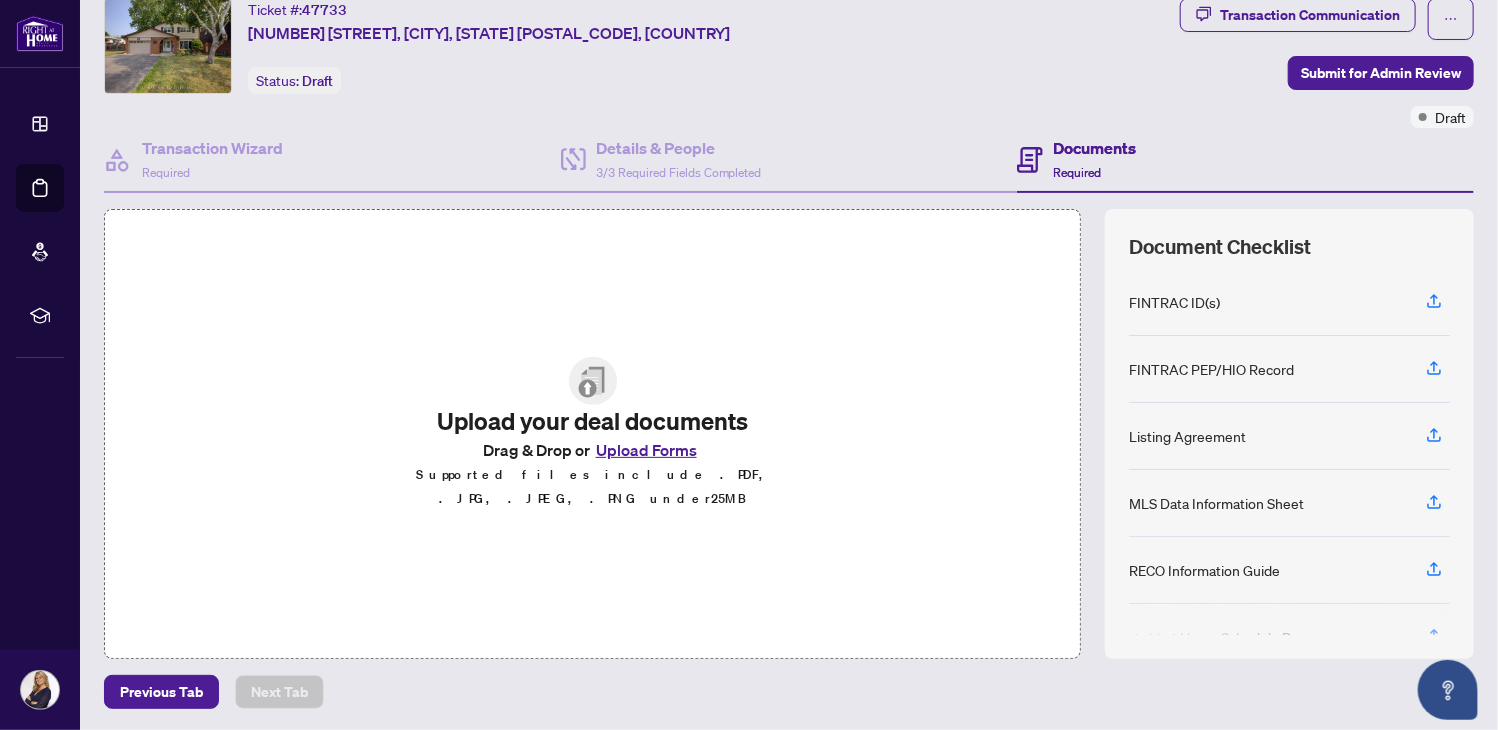 scroll, scrollTop: 135, scrollLeft: 0, axis: vertical 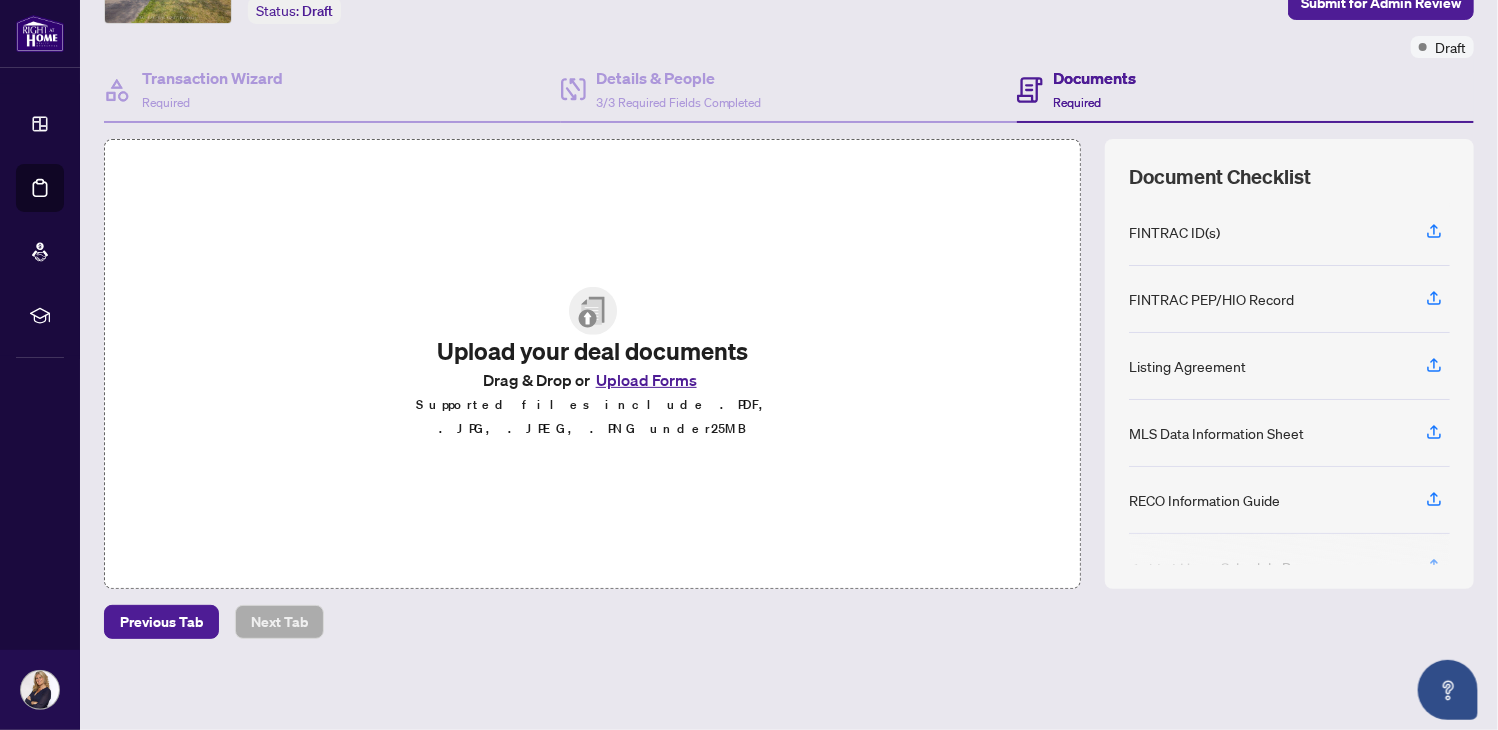 click on "Upload Forms" at bounding box center [646, 380] 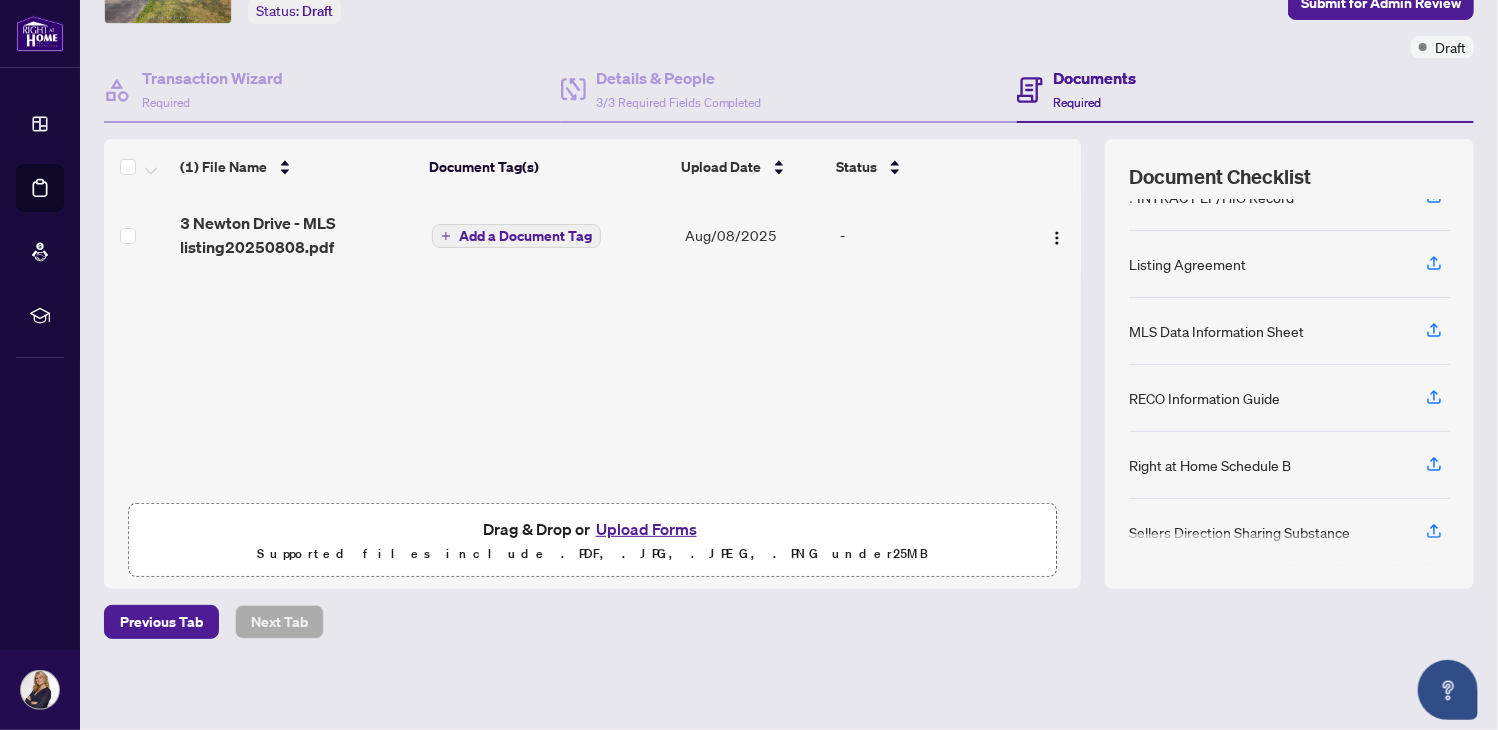 scroll, scrollTop: 85, scrollLeft: 0, axis: vertical 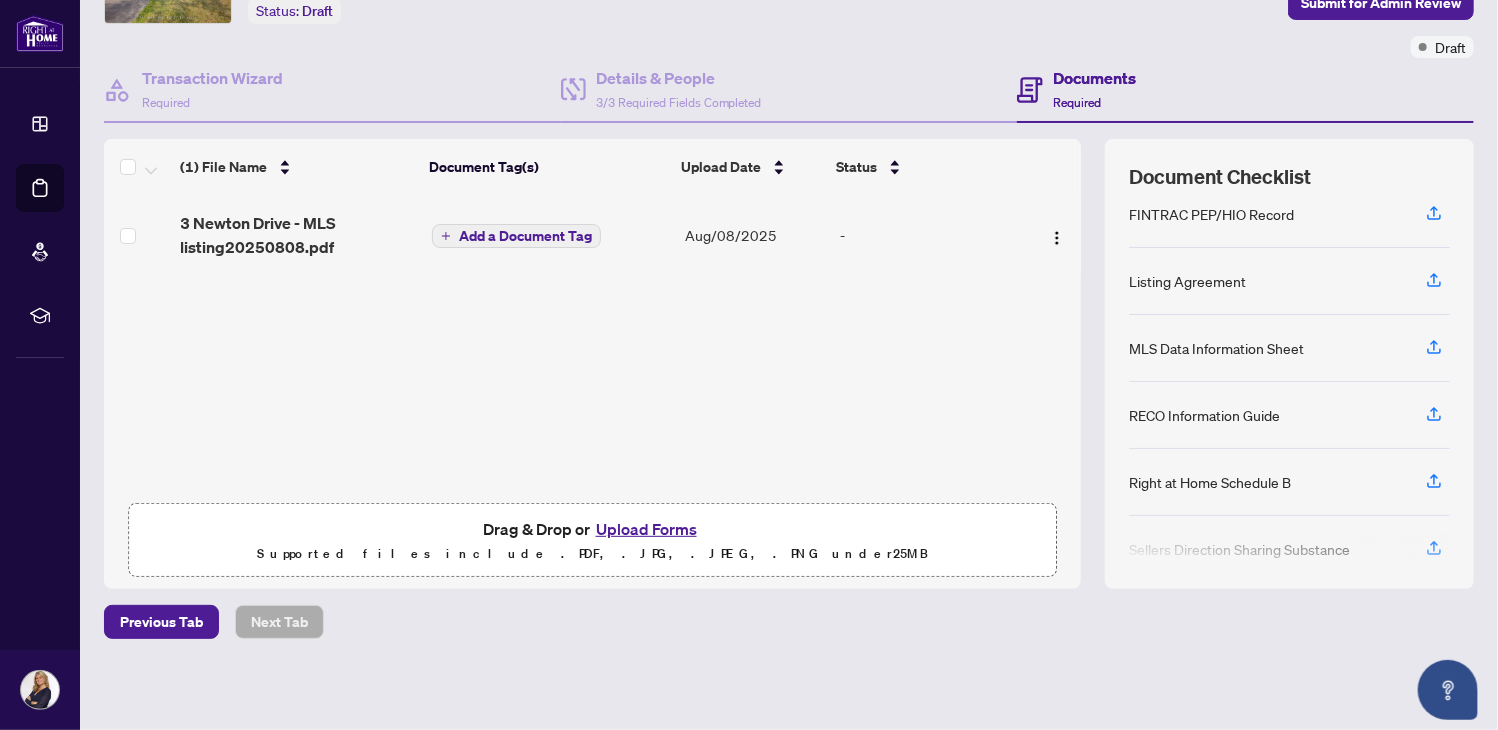 click on "MLS Data Information Sheet" at bounding box center (1289, 348) 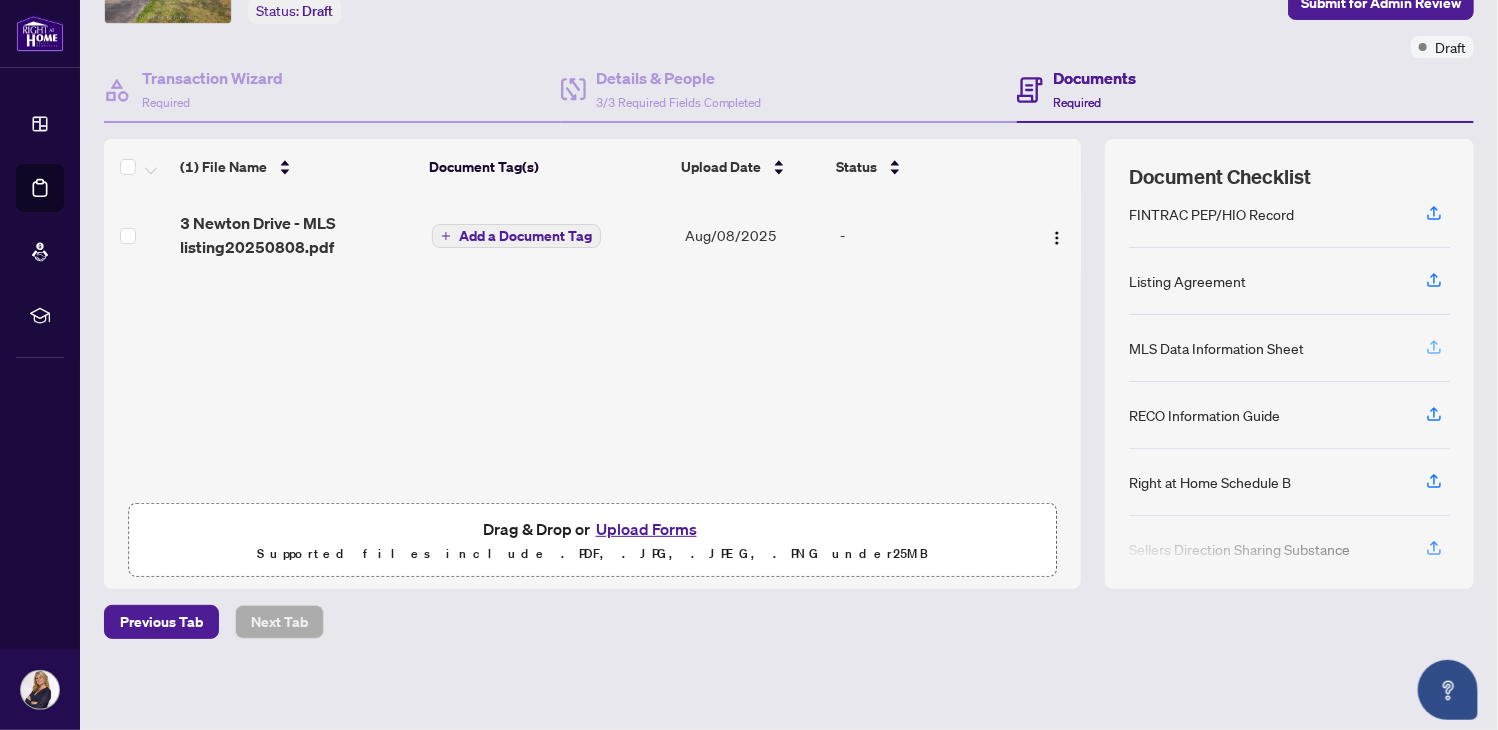 click at bounding box center (1434, 348) 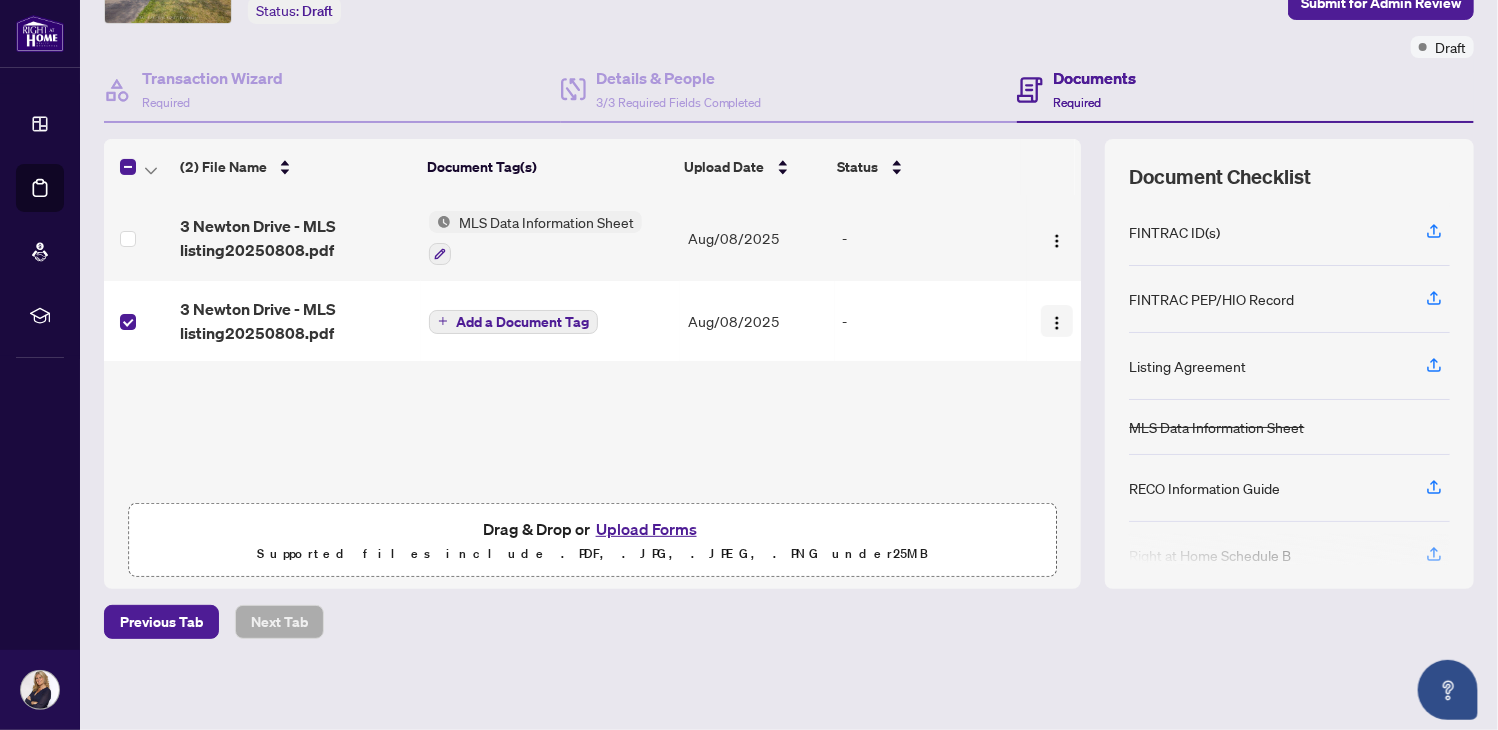 click at bounding box center (1057, 321) 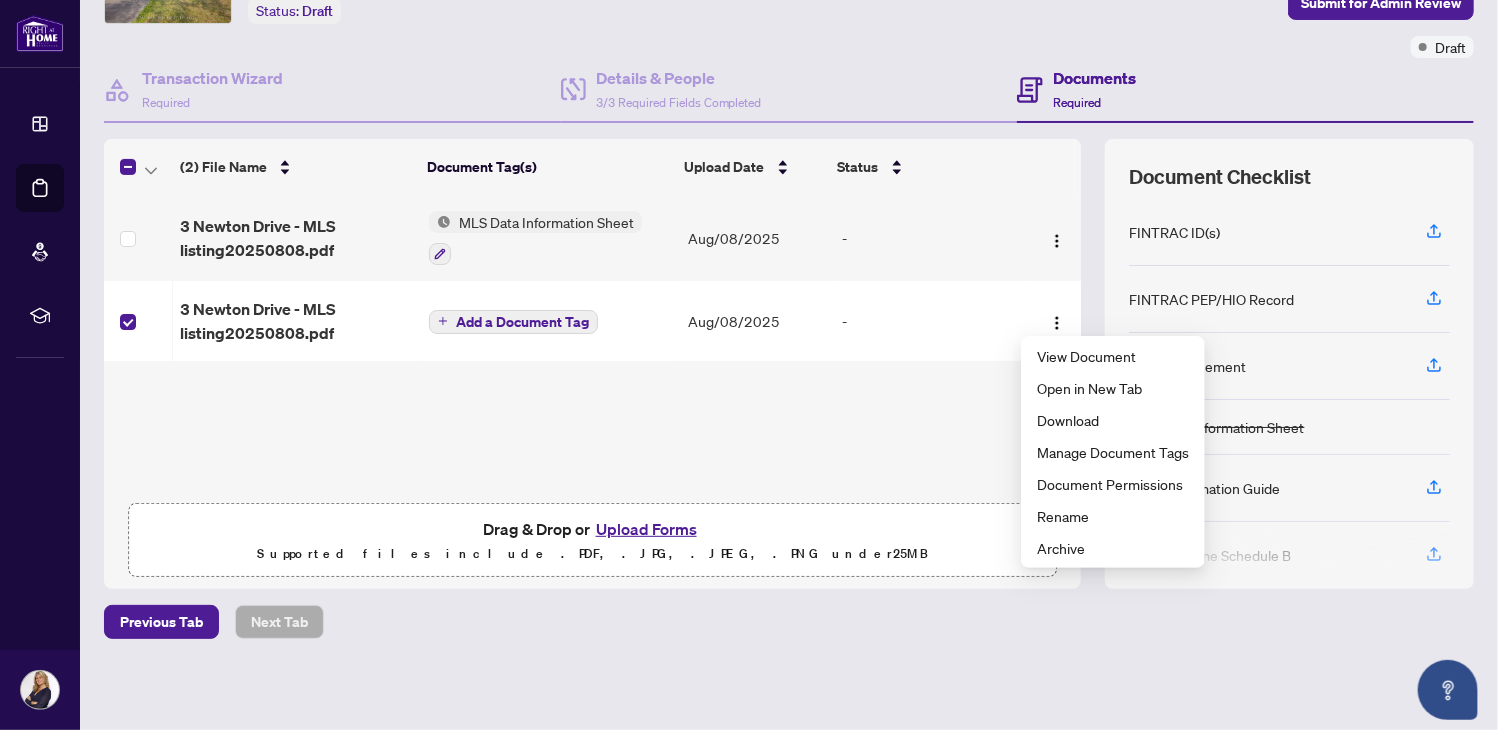 click on "(2) File Name Document Tag(s) Upload Date Status 3 Newton Drive - MLS listing20250808.pdf MLS Data Information Sheet Aug/08/2025 - 3 Newton Drive - MLS listing20250808.pdf Add a Document Tag Aug/08/2025 - Drag & Drop or Upload Forms Supported files include .PDF, .JPG, .JPEG, .PNG under 25 MB" at bounding box center (592, 364) 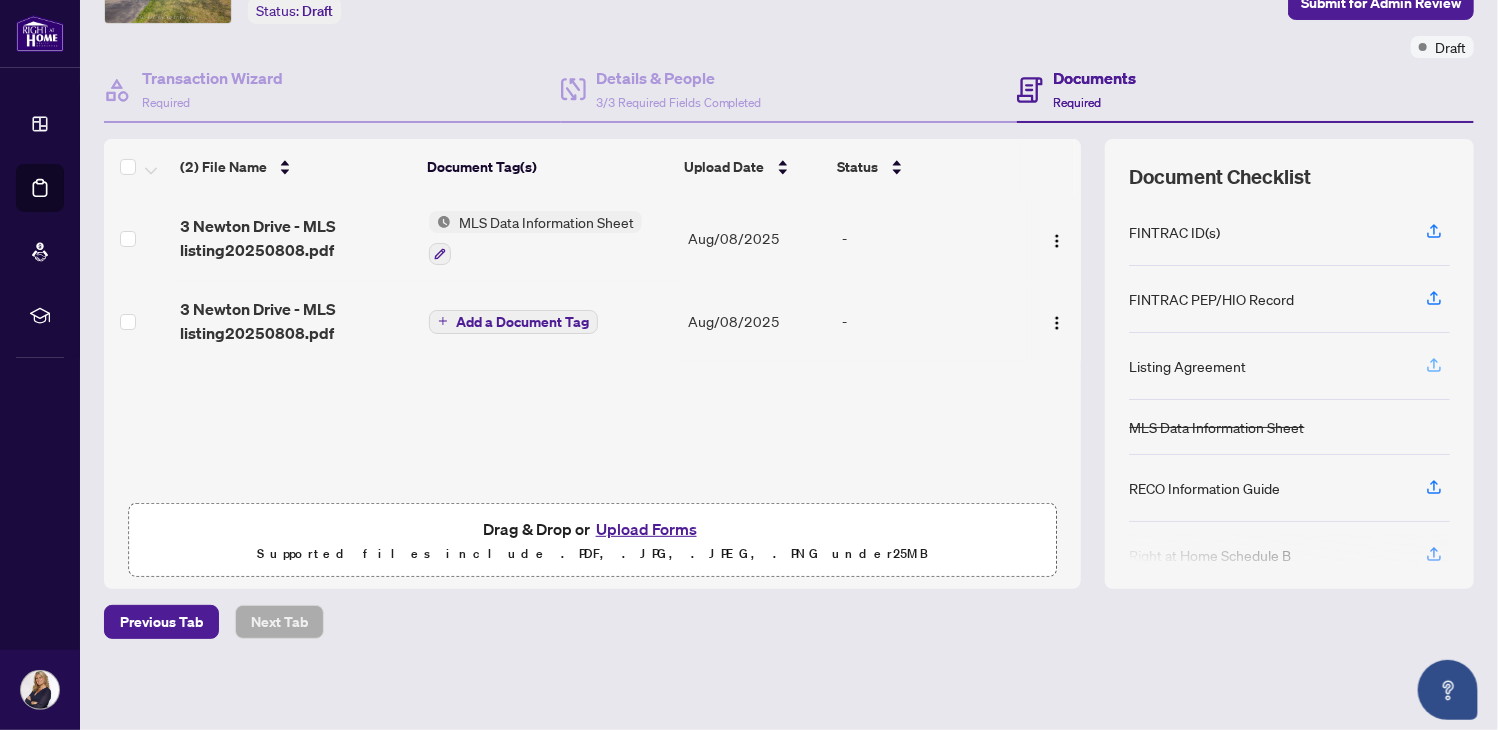 click 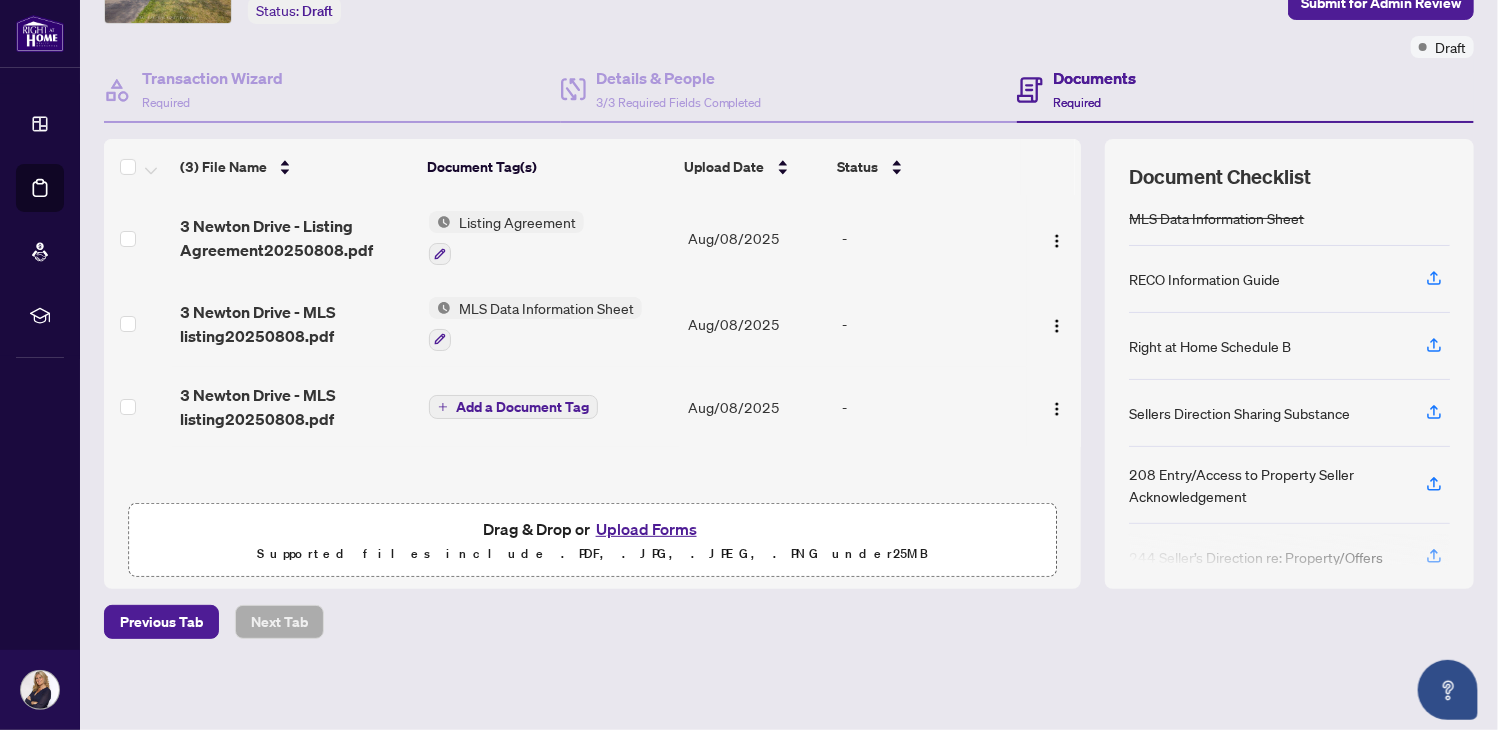scroll, scrollTop: 225, scrollLeft: 0, axis: vertical 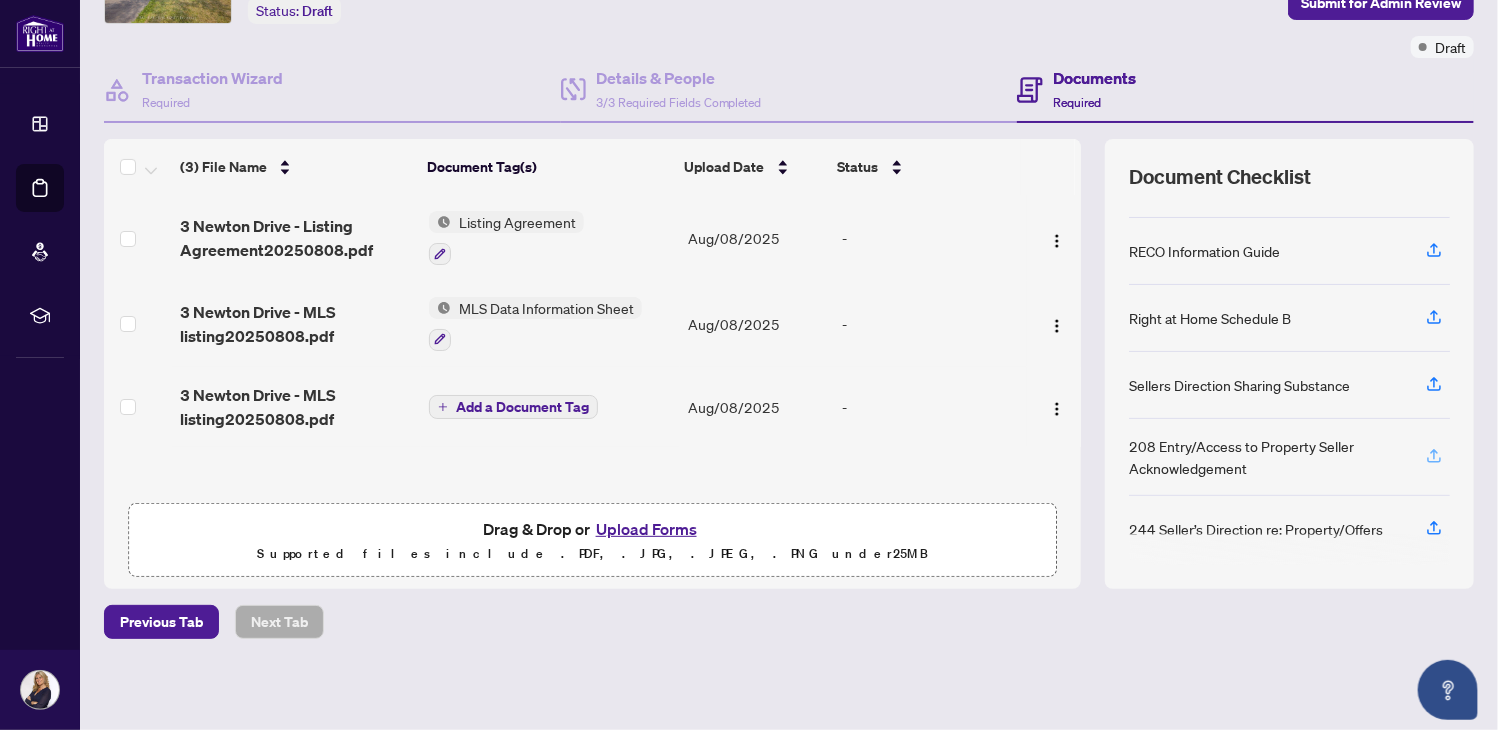 click 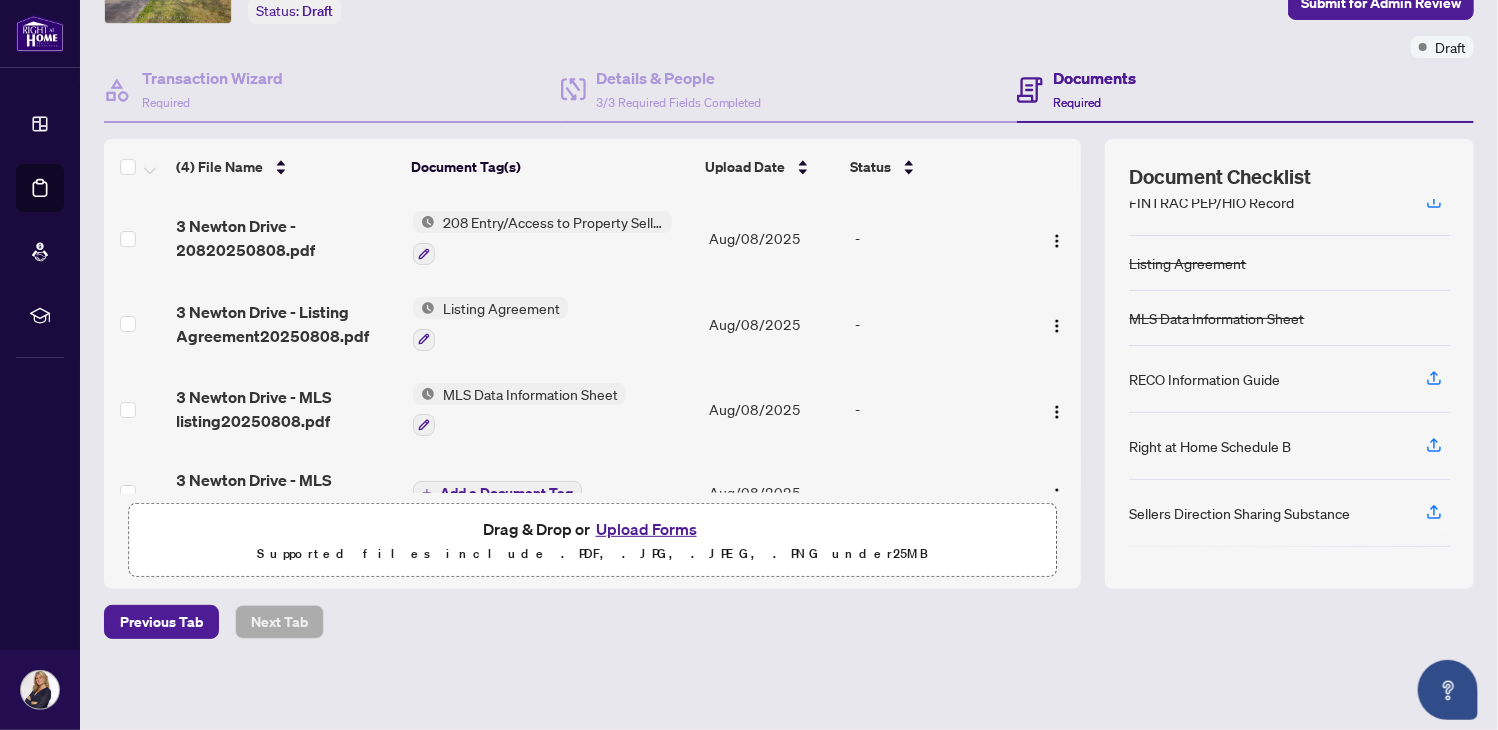 scroll, scrollTop: 225, scrollLeft: 0, axis: vertical 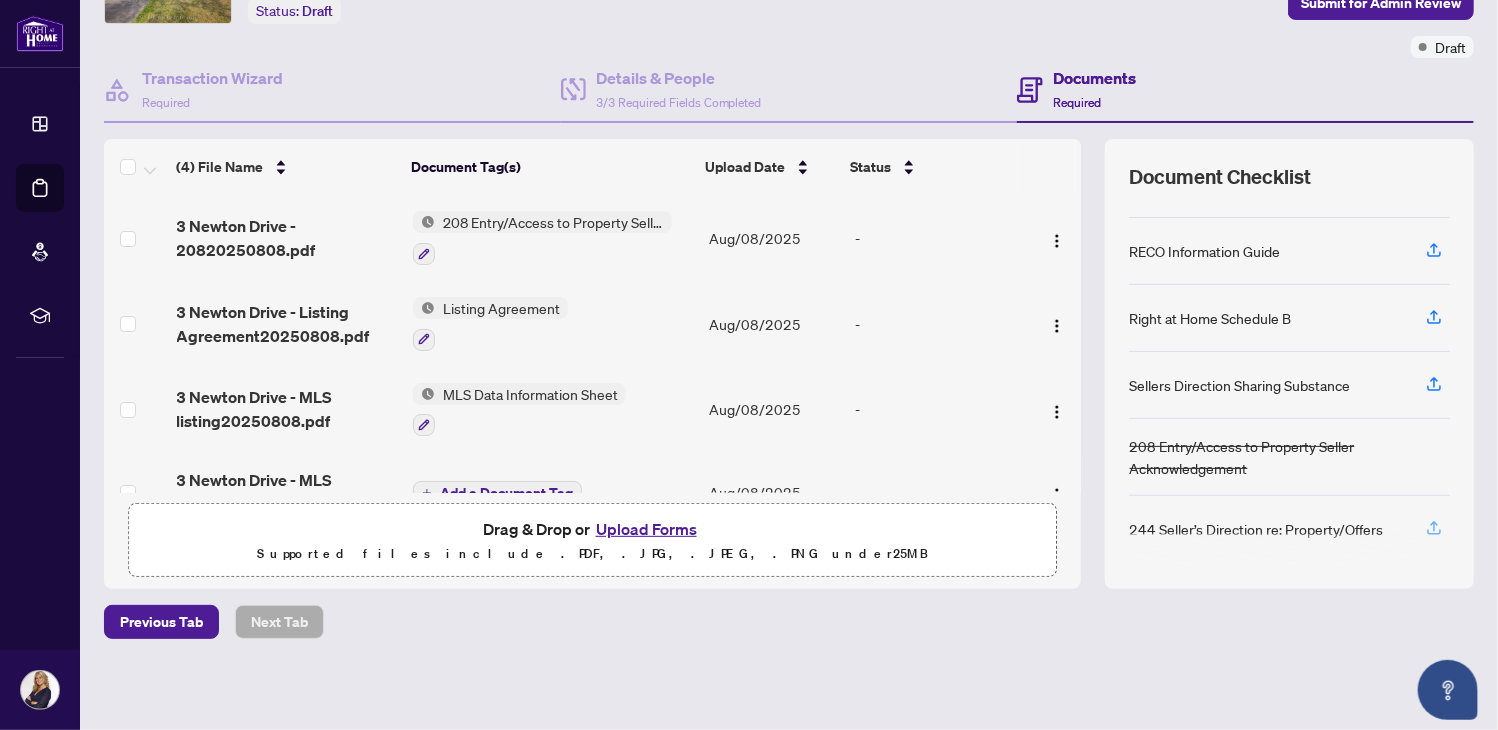 click 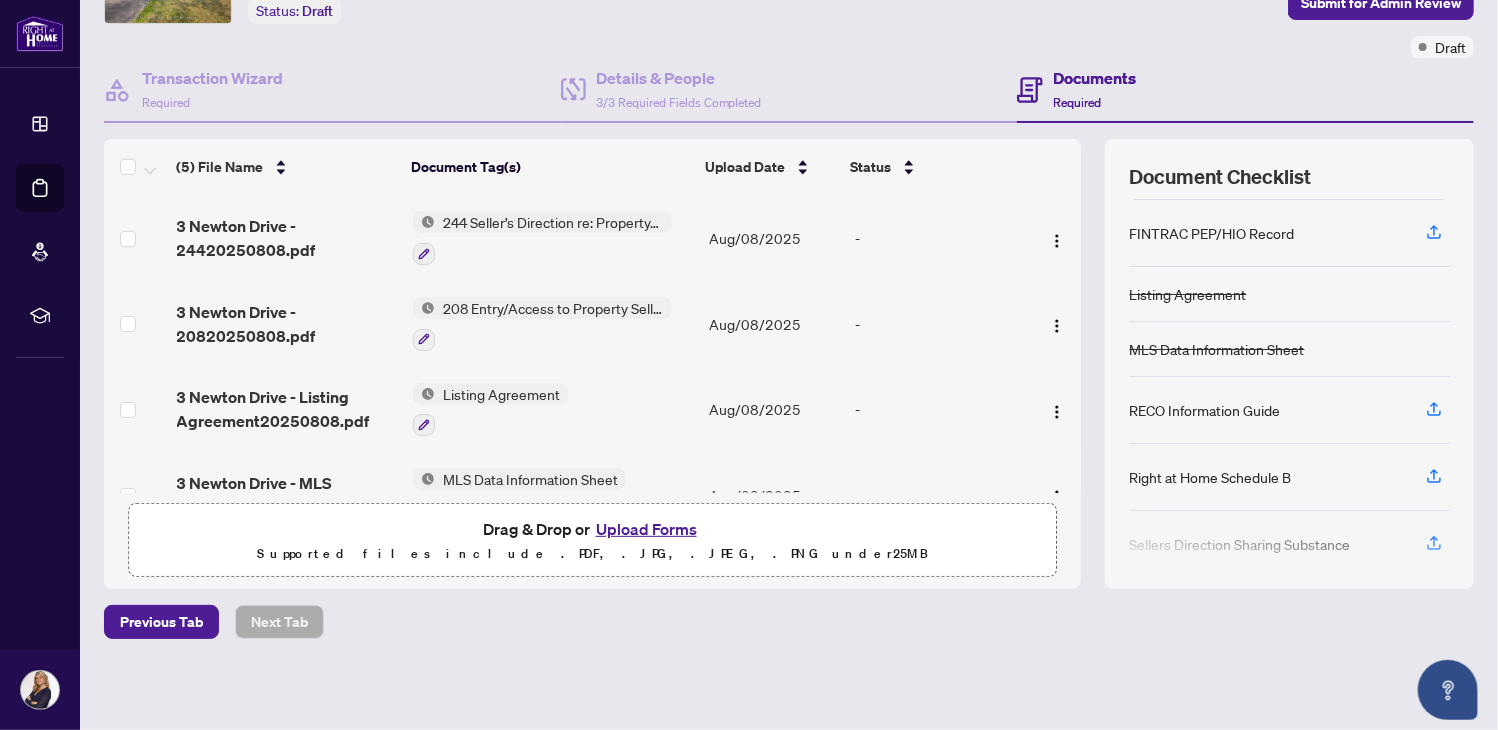 scroll, scrollTop: 64, scrollLeft: 0, axis: vertical 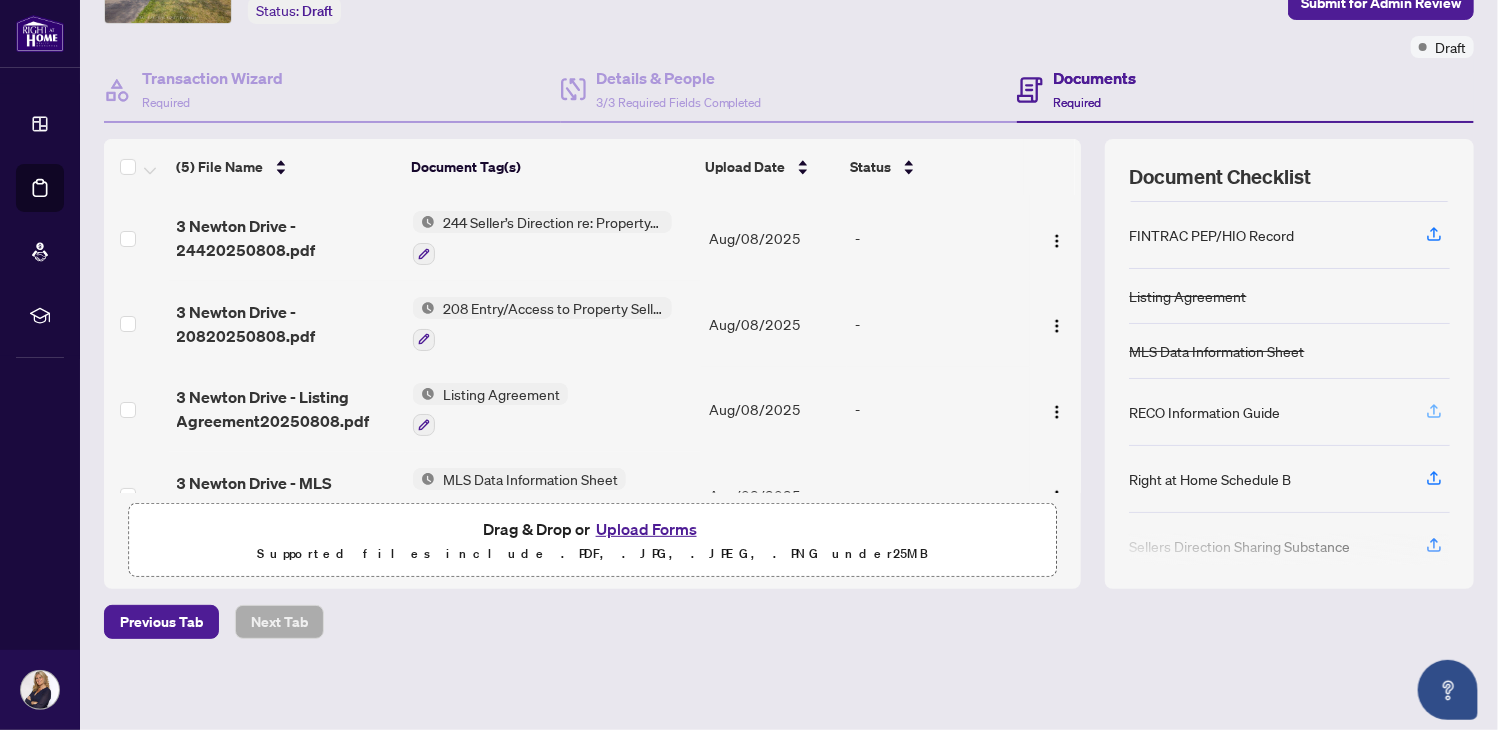 click 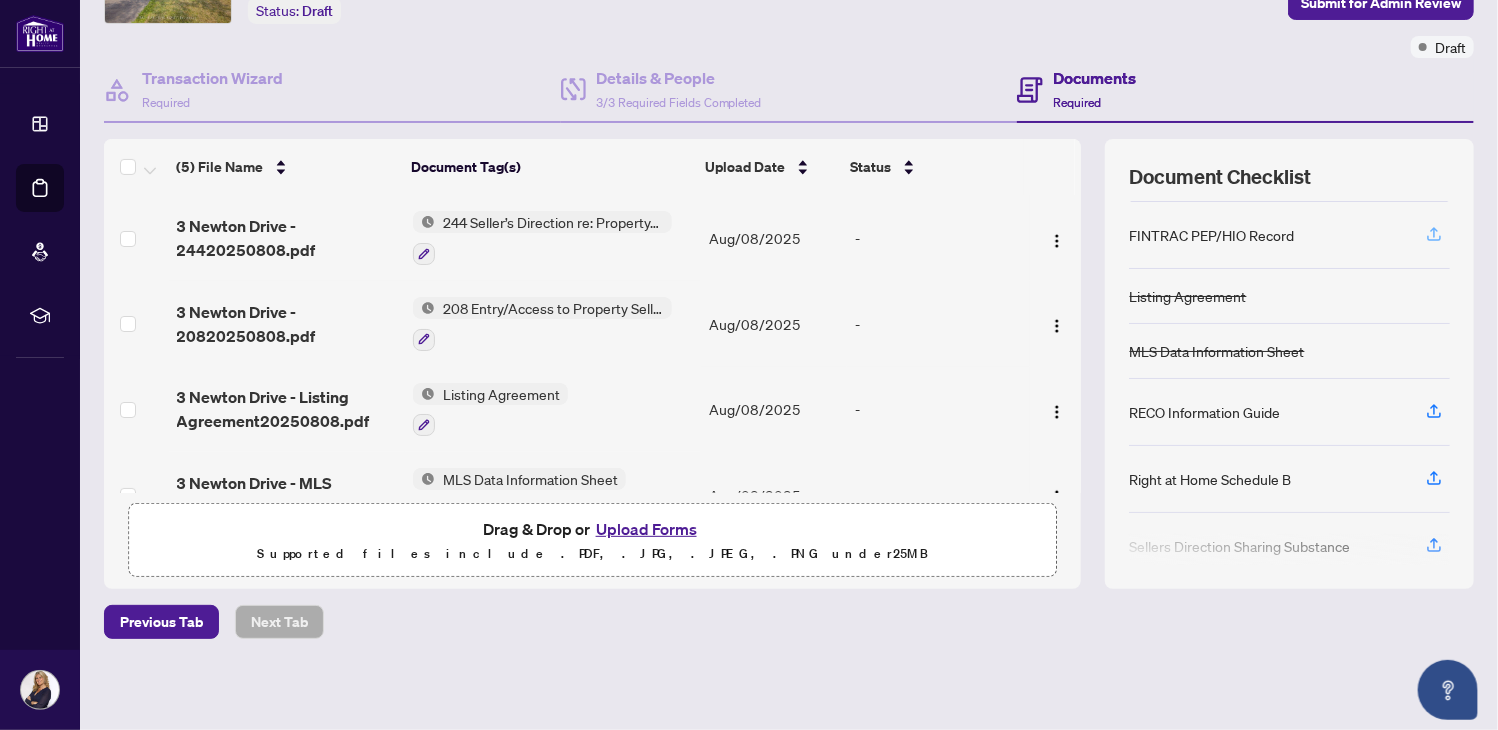 click 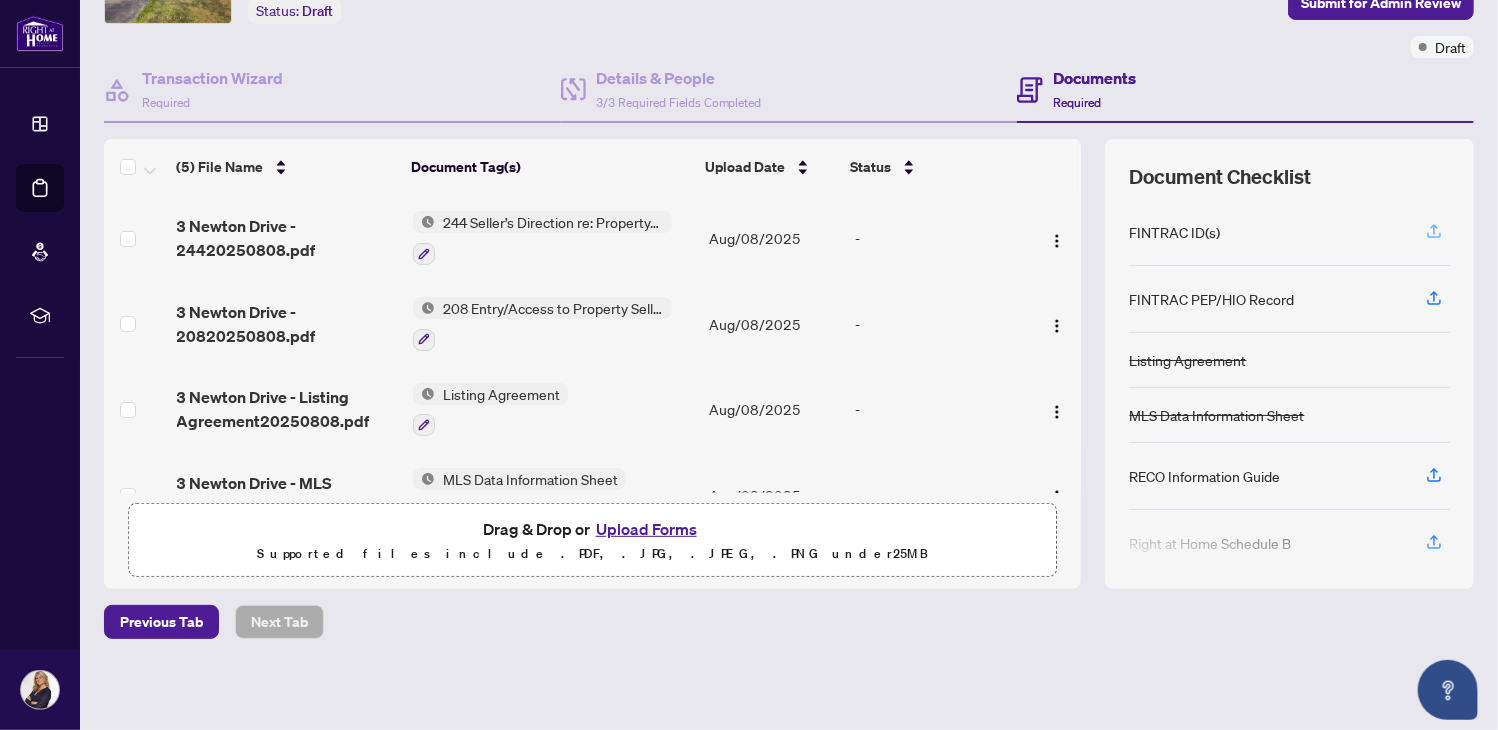 click 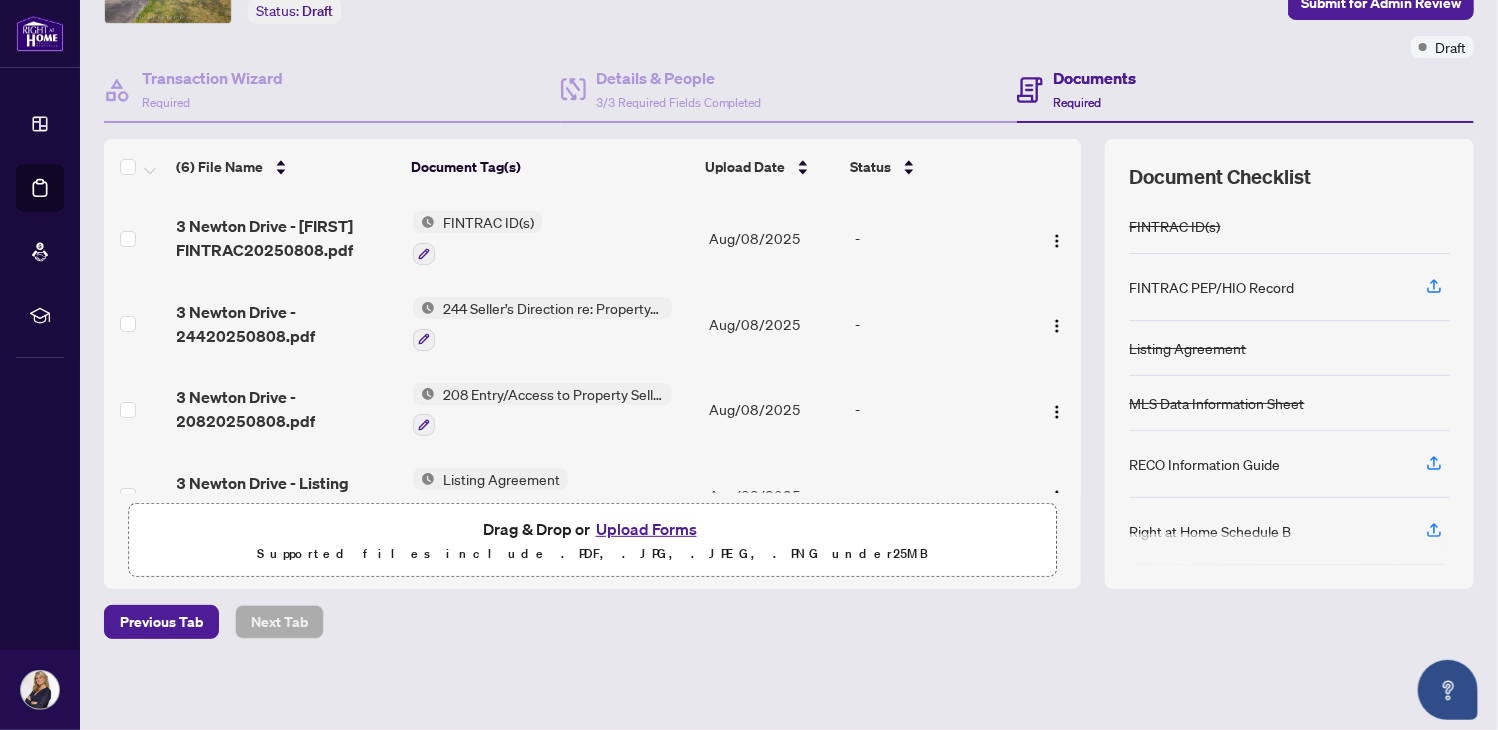 click on "Upload Forms" at bounding box center [646, 529] 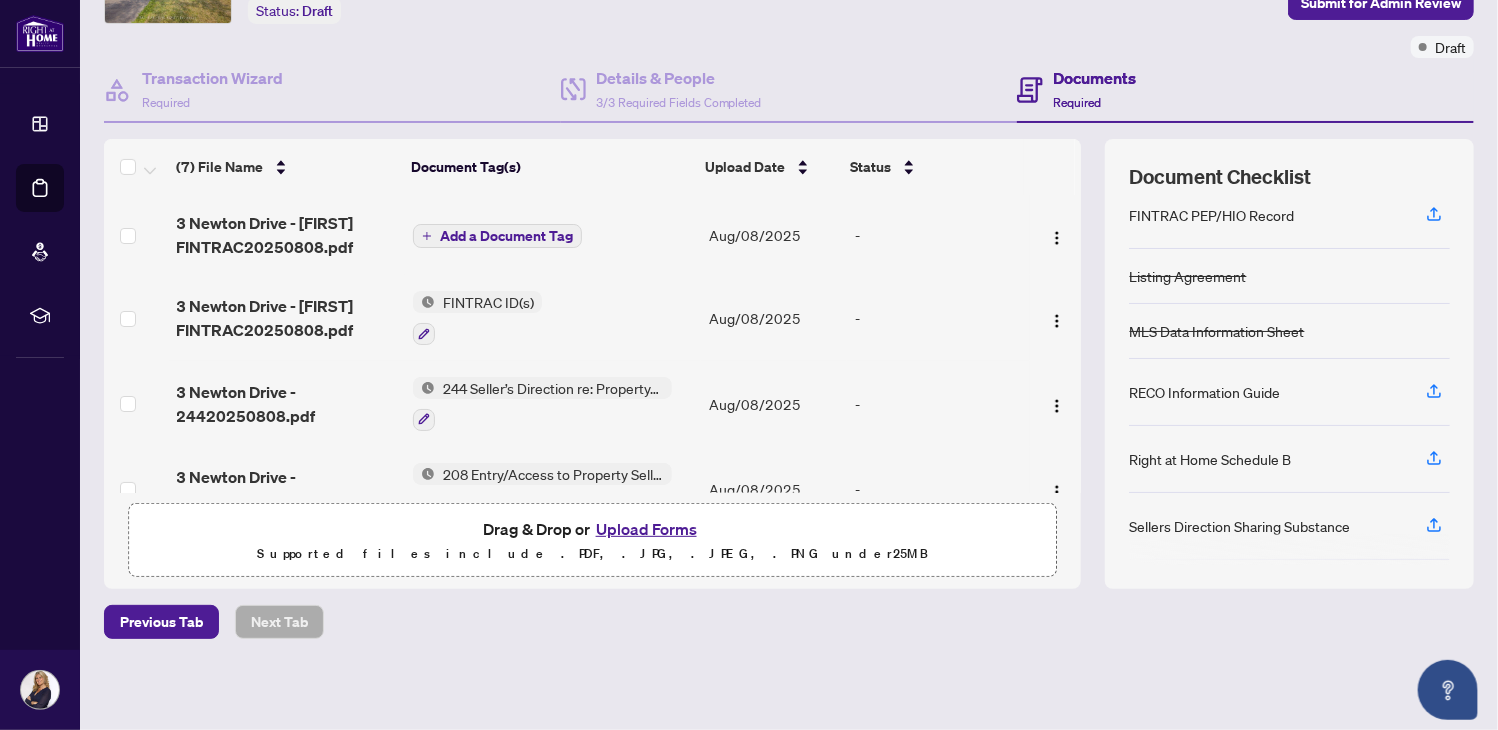 scroll, scrollTop: 72, scrollLeft: 0, axis: vertical 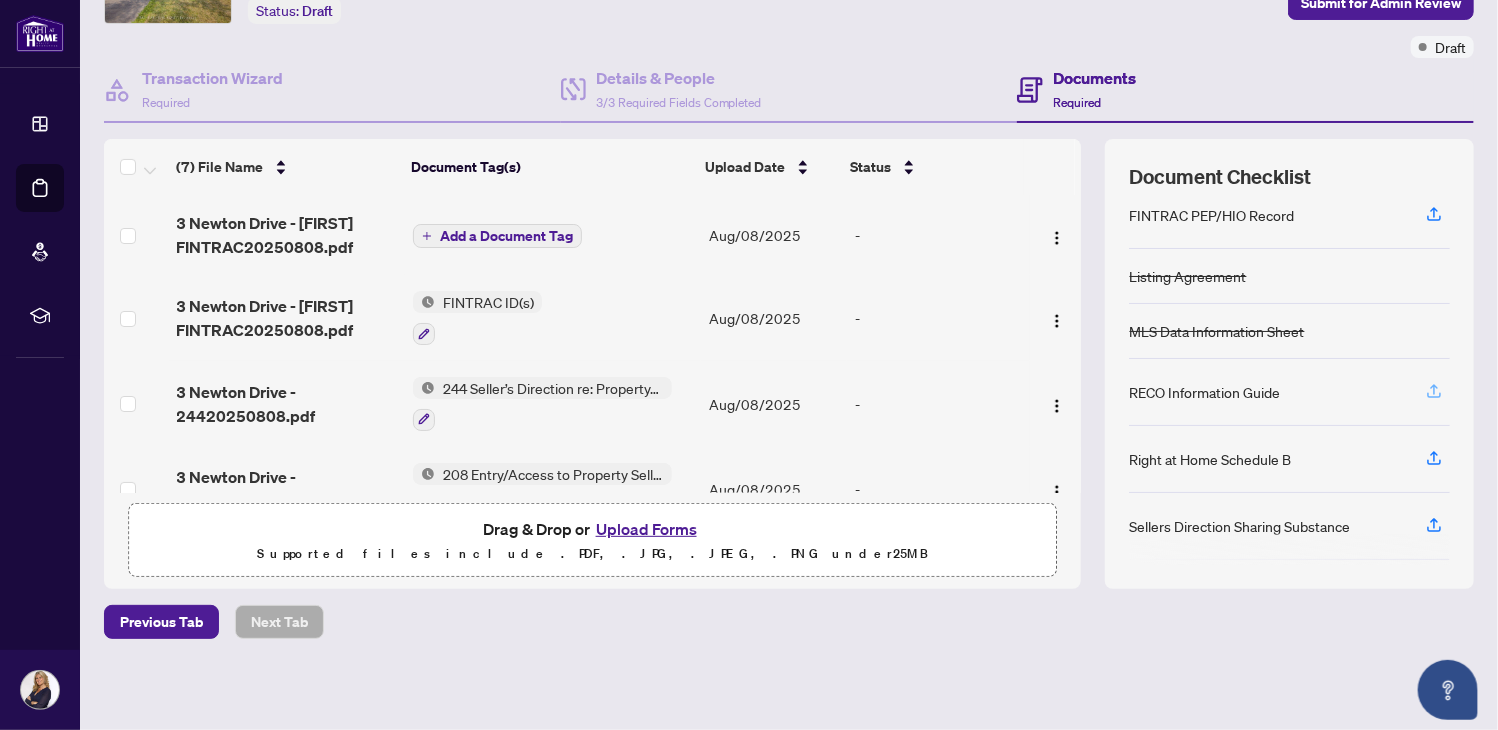 click 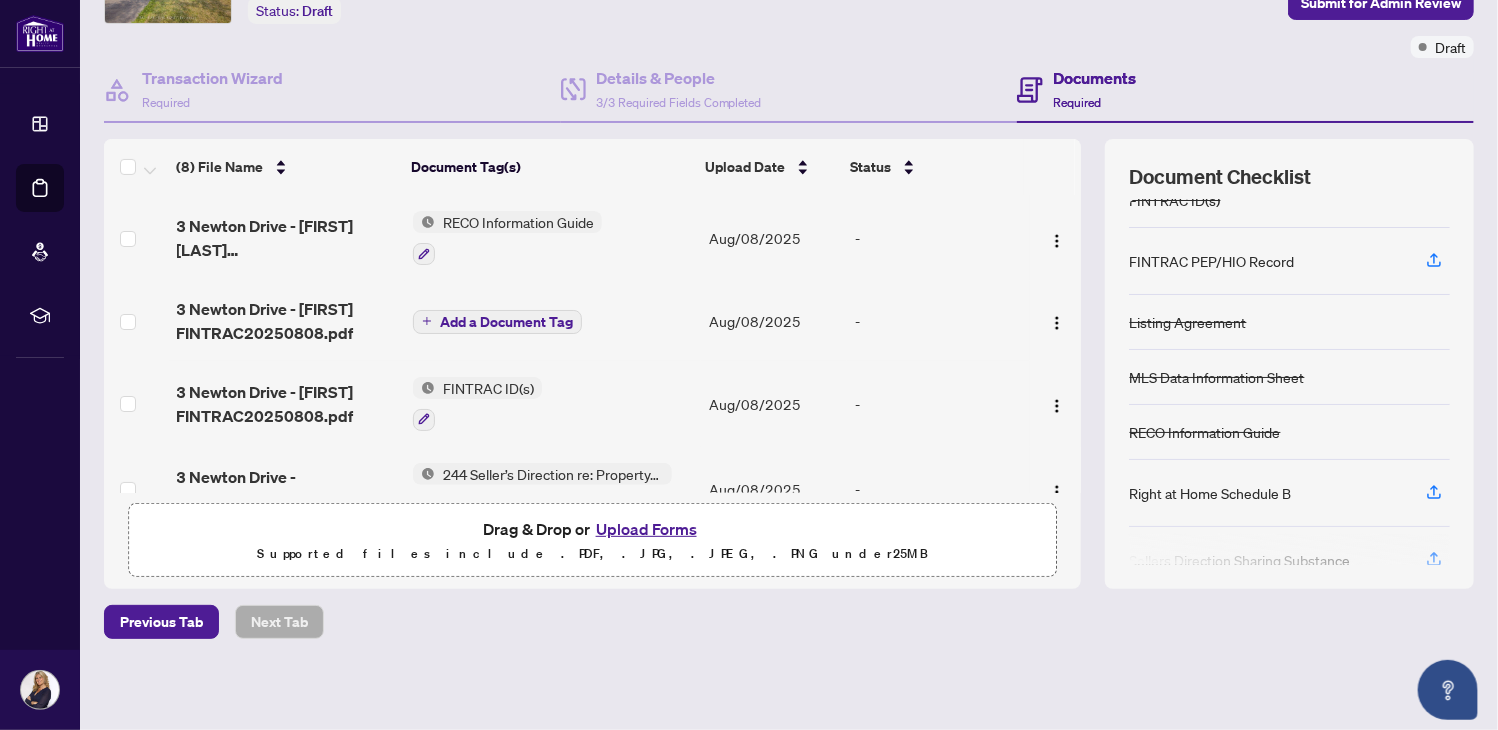 scroll, scrollTop: 0, scrollLeft: 0, axis: both 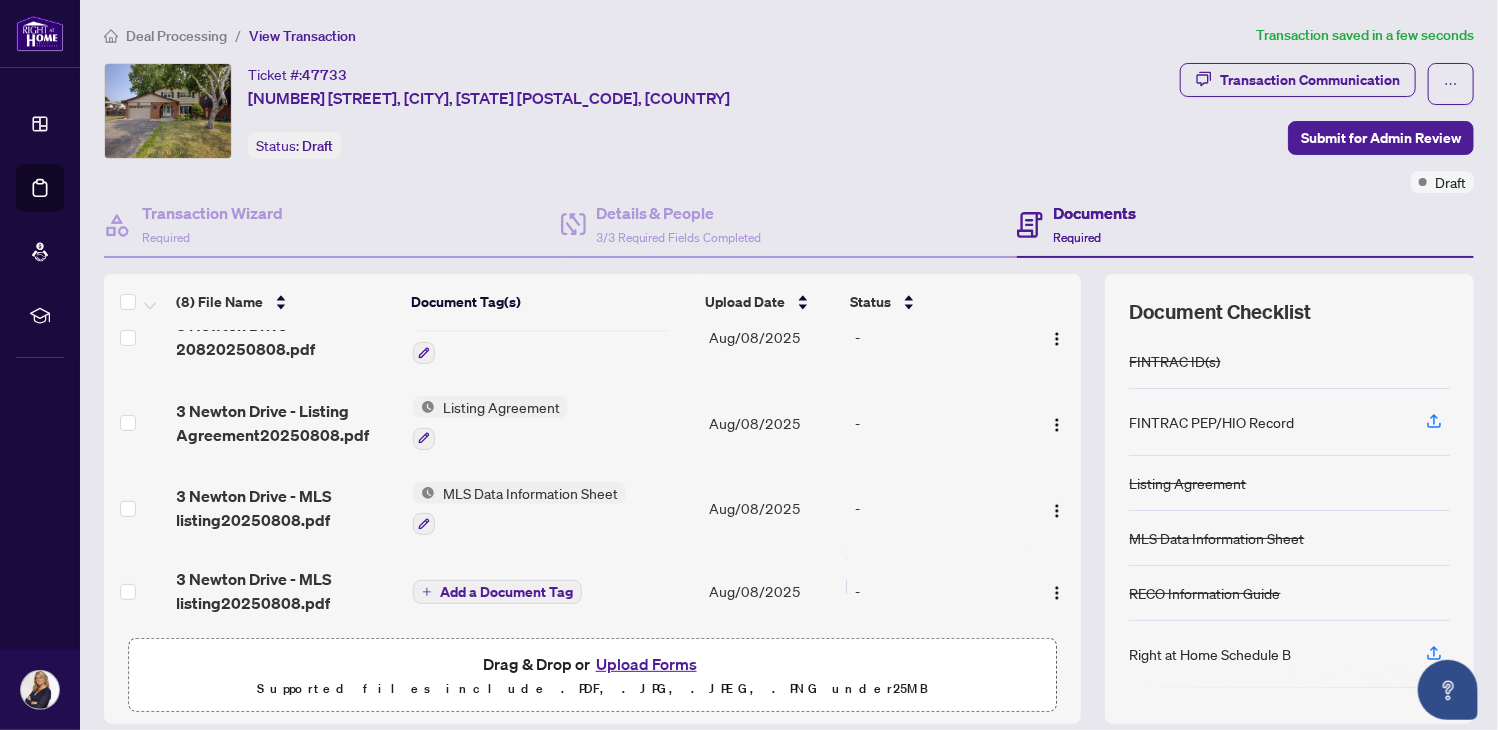 click on "Upload Forms" at bounding box center (646, 664) 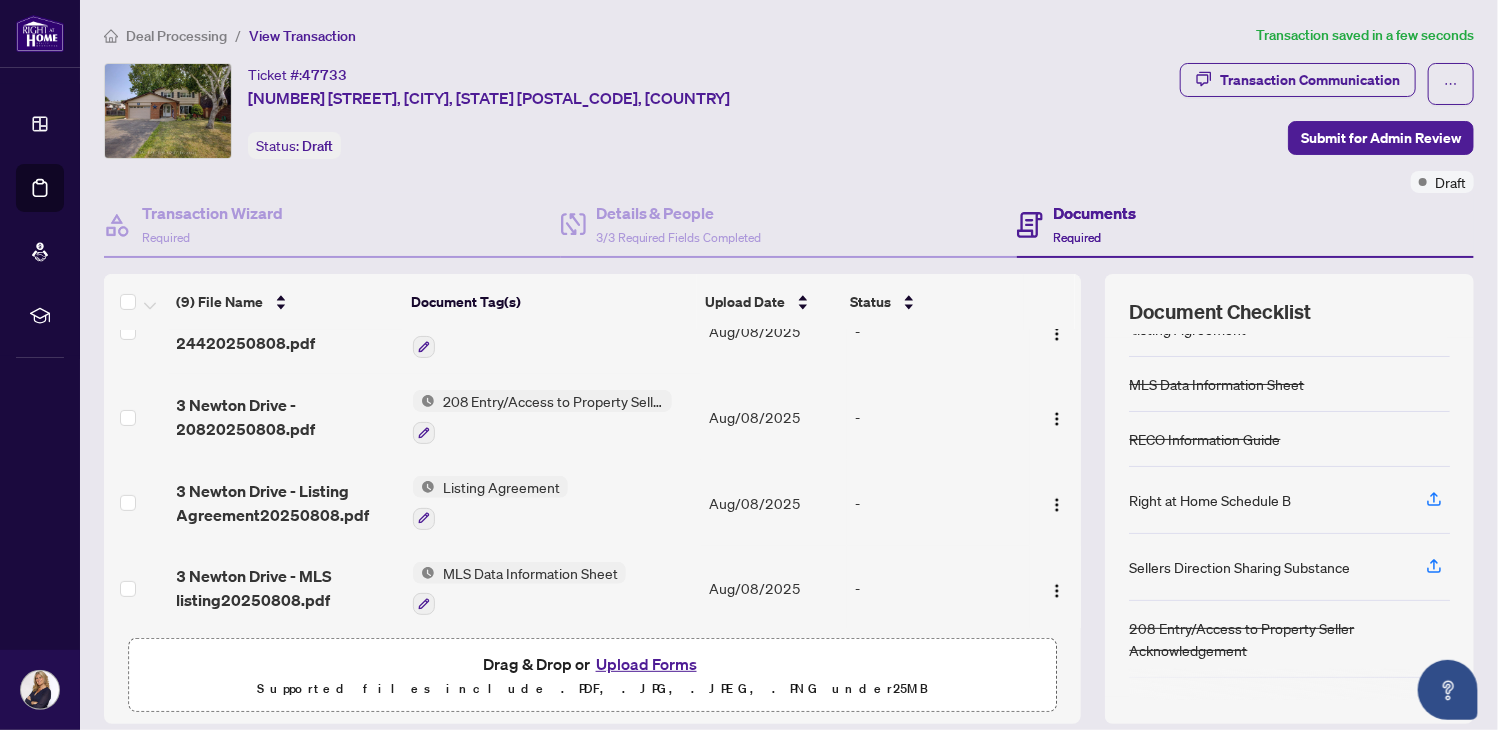 scroll, scrollTop: 191, scrollLeft: 0, axis: vertical 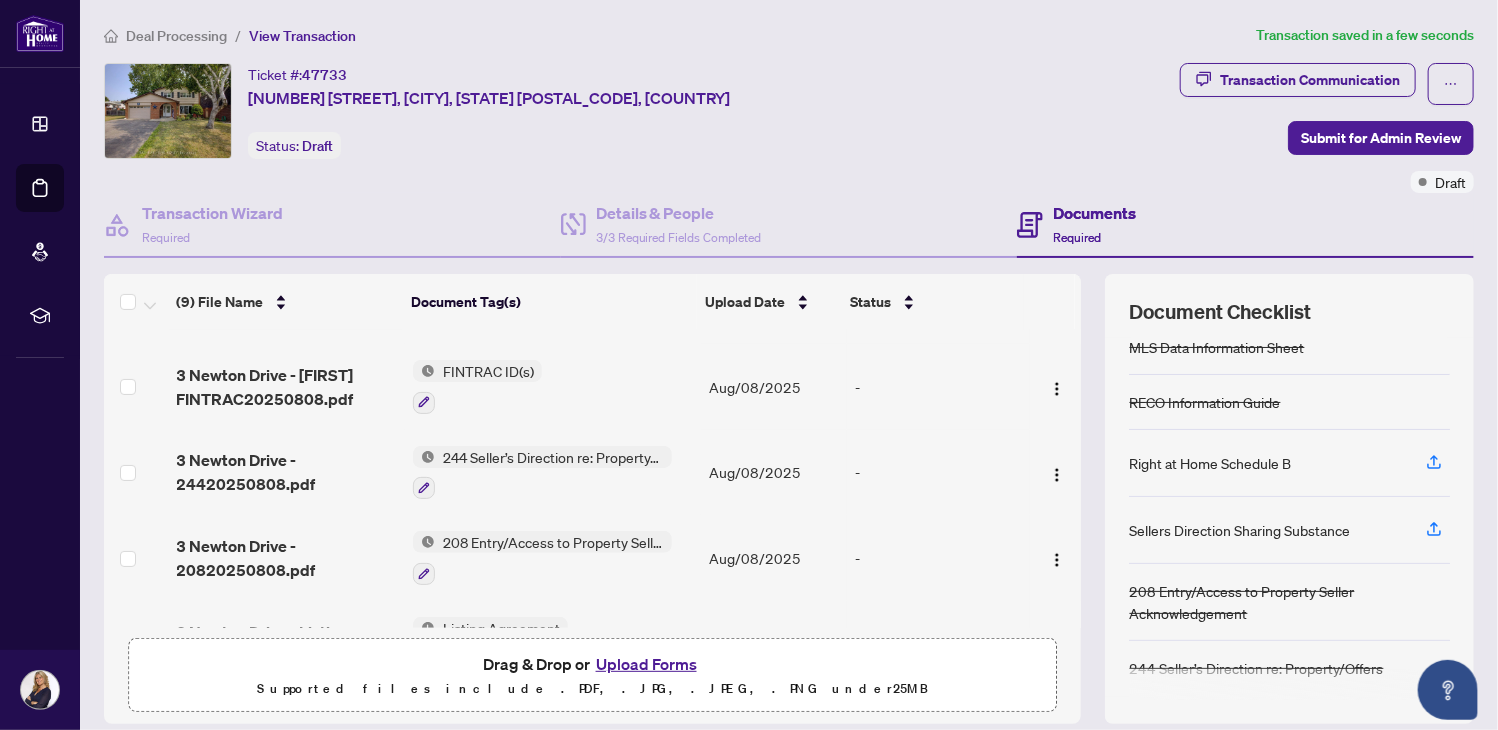 click at bounding box center (136, 644) 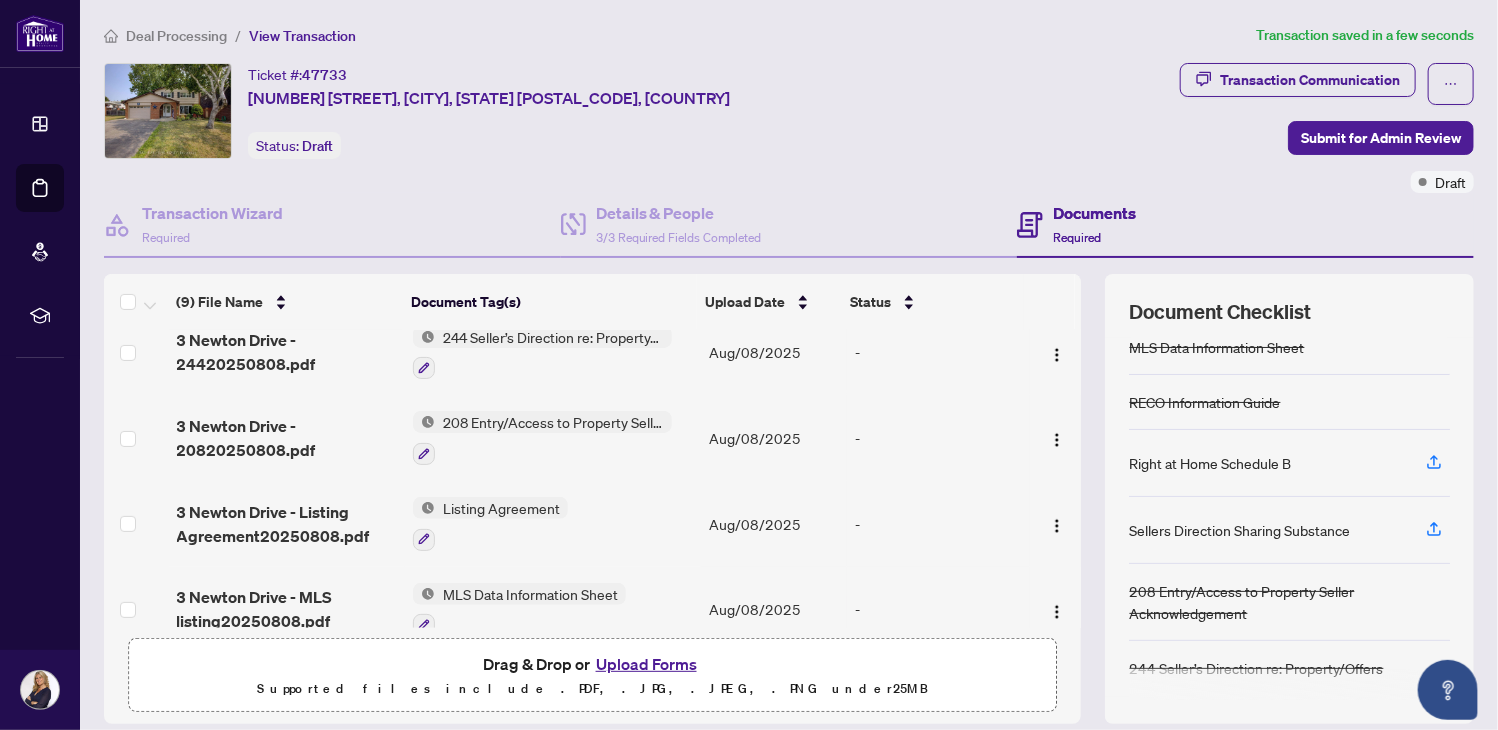 scroll, scrollTop: 453, scrollLeft: 0, axis: vertical 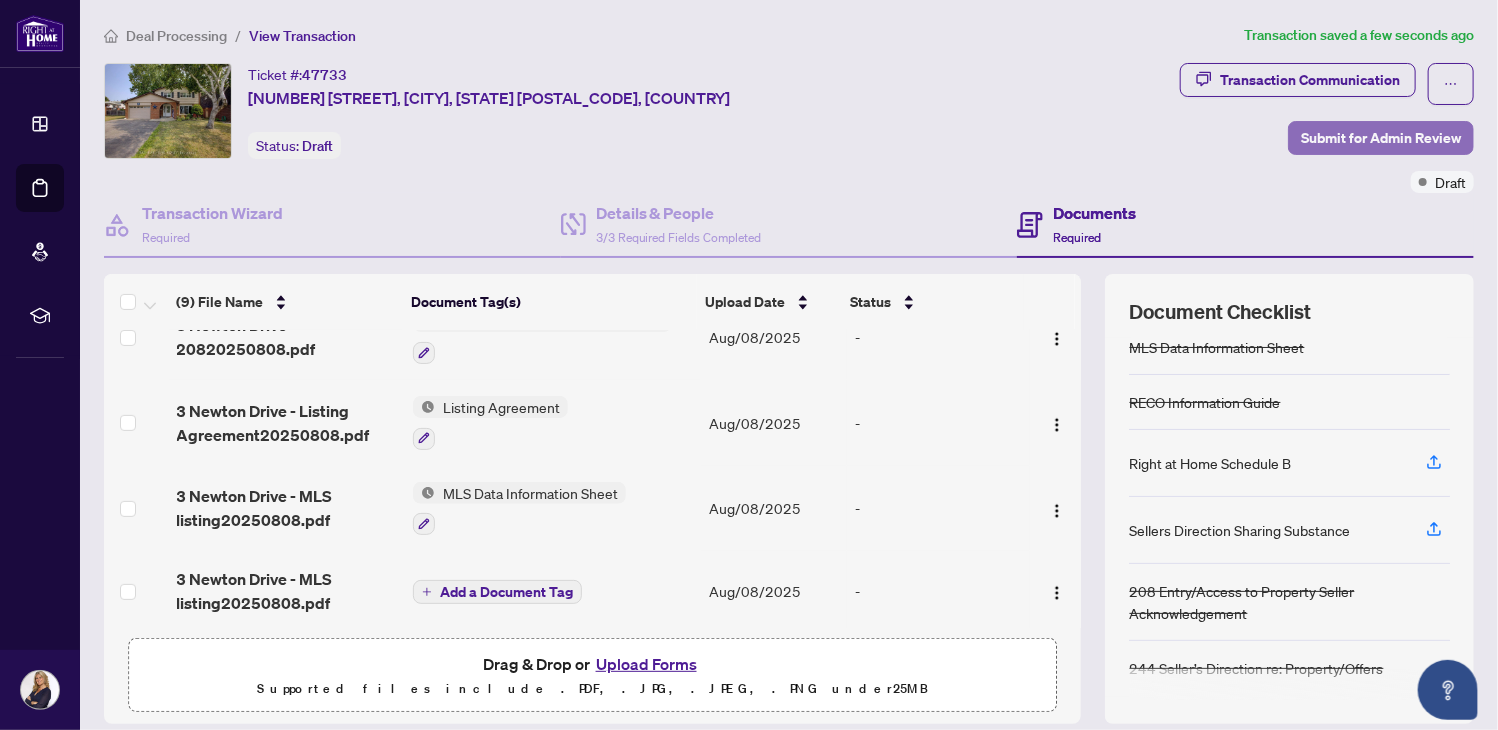 click on "Submit for Admin Review" at bounding box center (1381, 138) 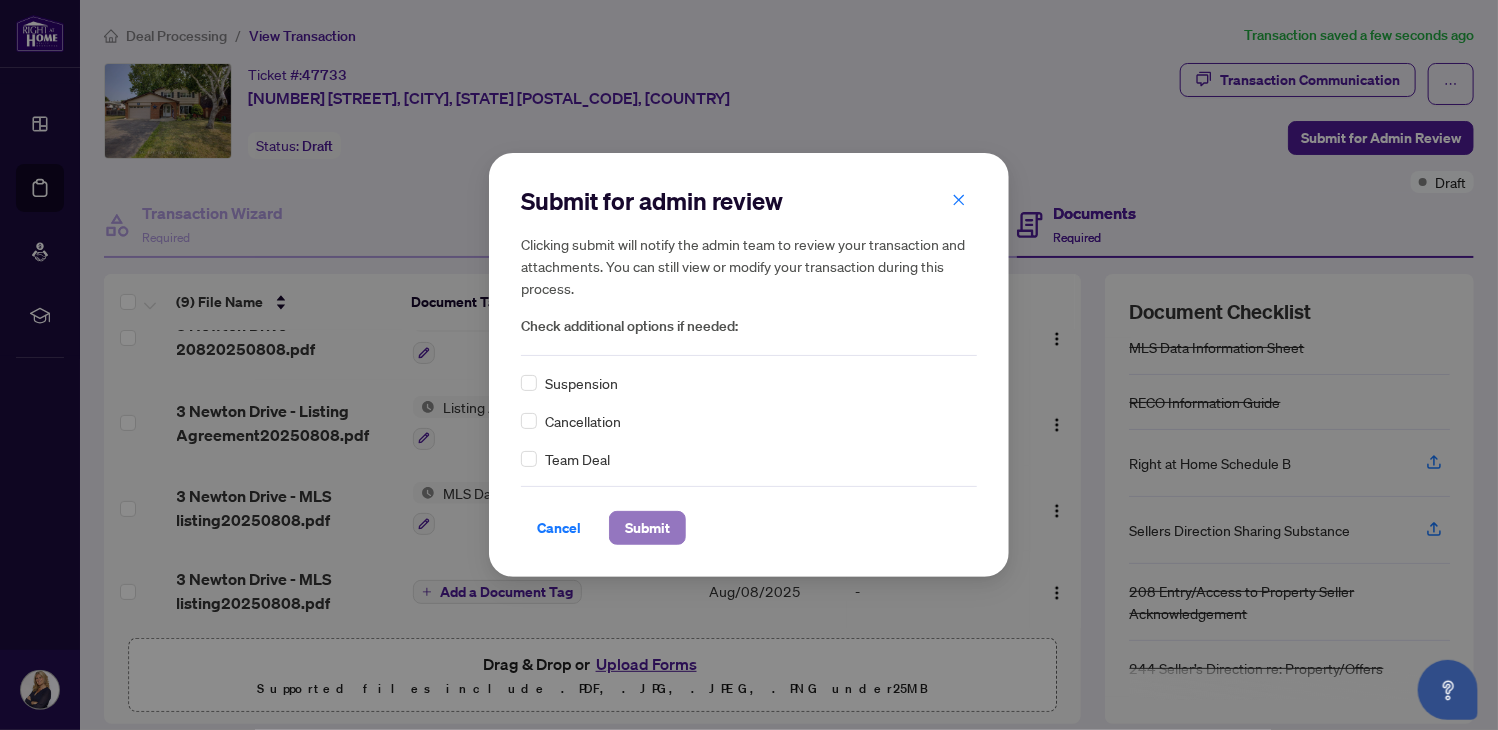 click on "Submit" at bounding box center [647, 528] 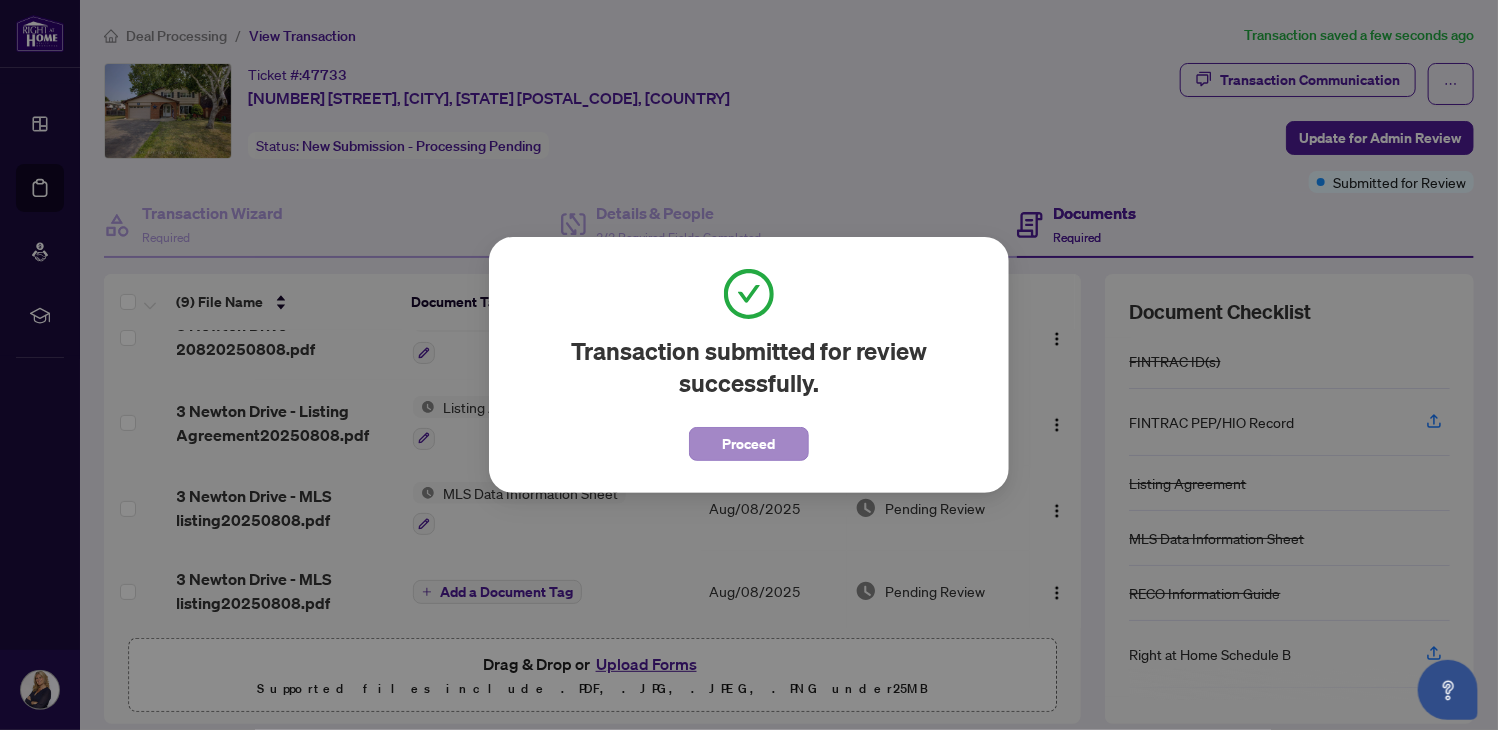 click on "Proceed" at bounding box center (749, 444) 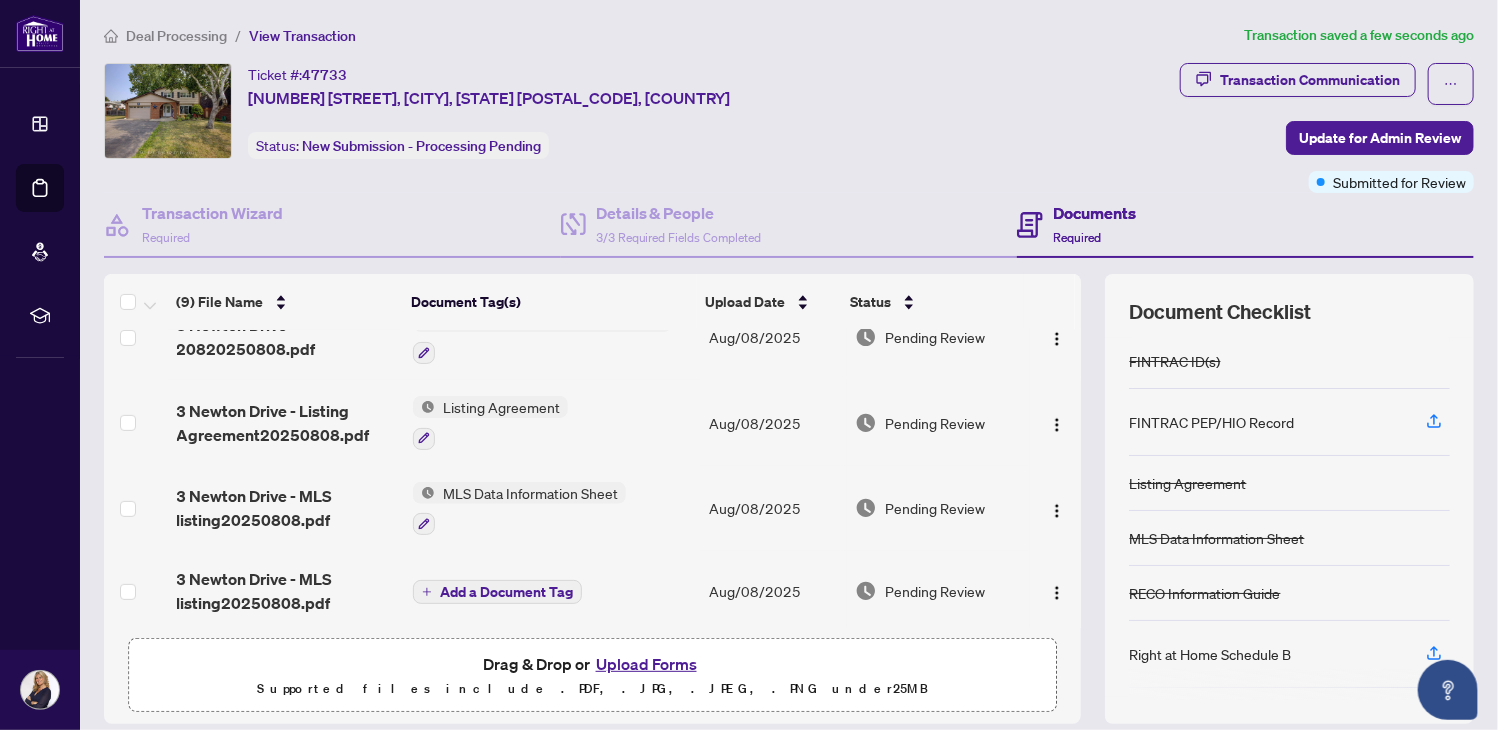 click at bounding box center [40, 33] 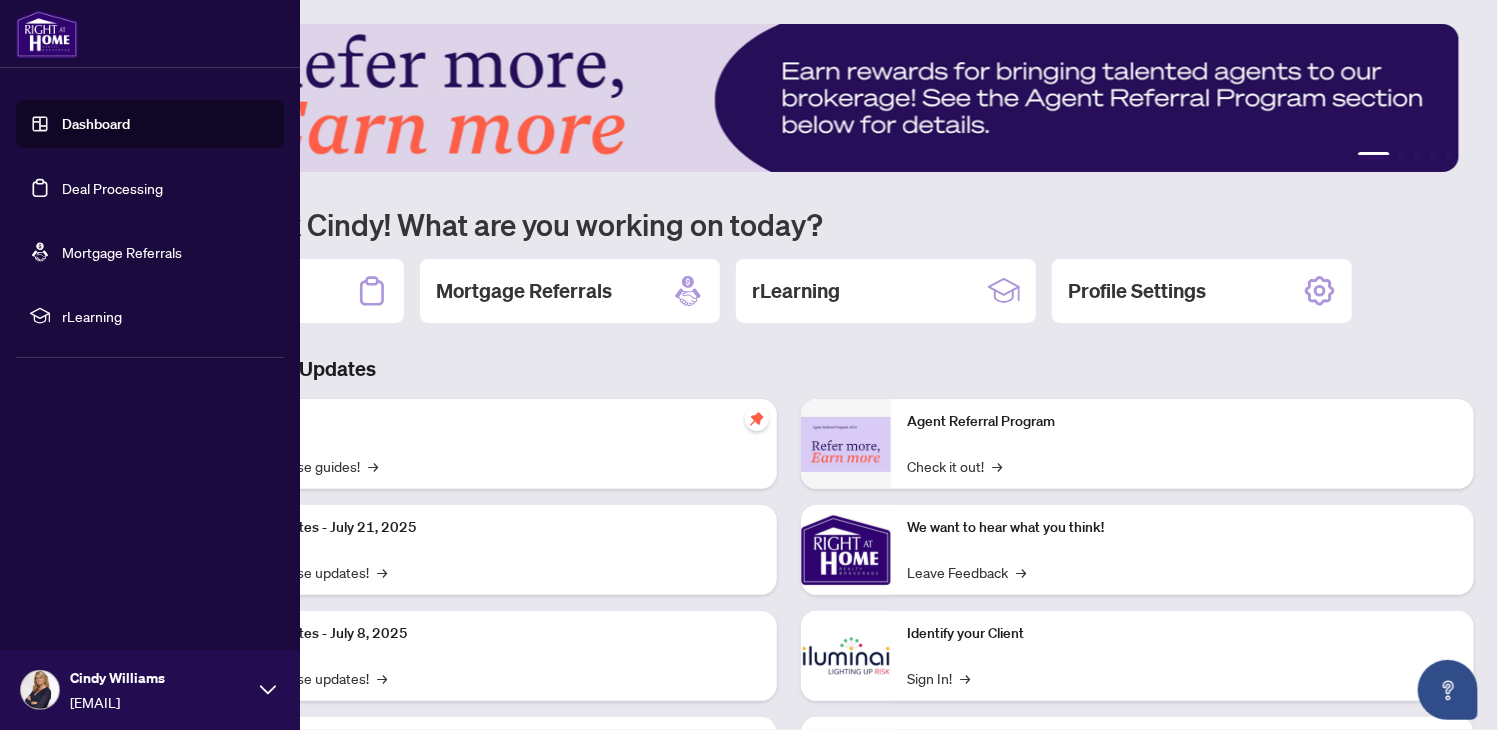 click on "Dashboard" at bounding box center [96, 124] 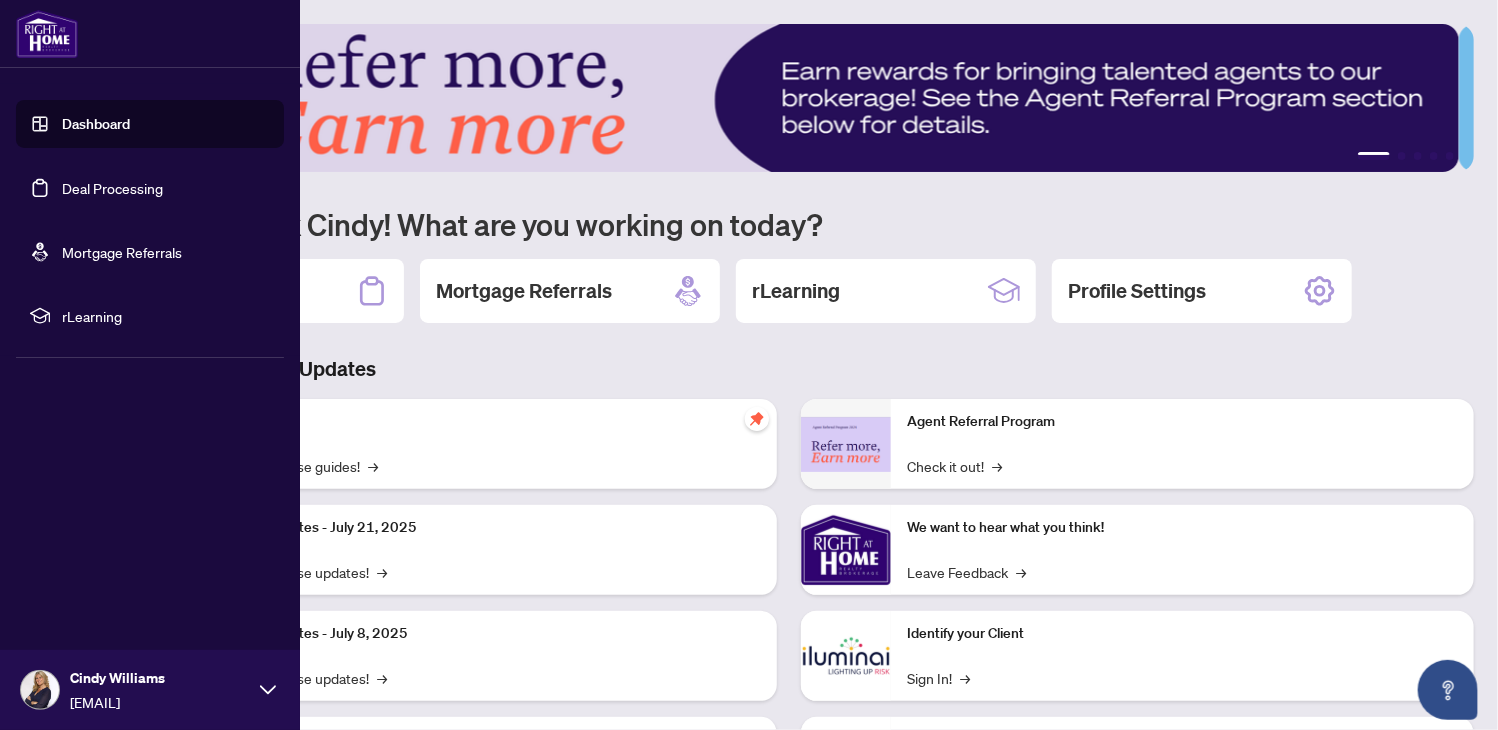 click on "Deal Processing" at bounding box center (112, 188) 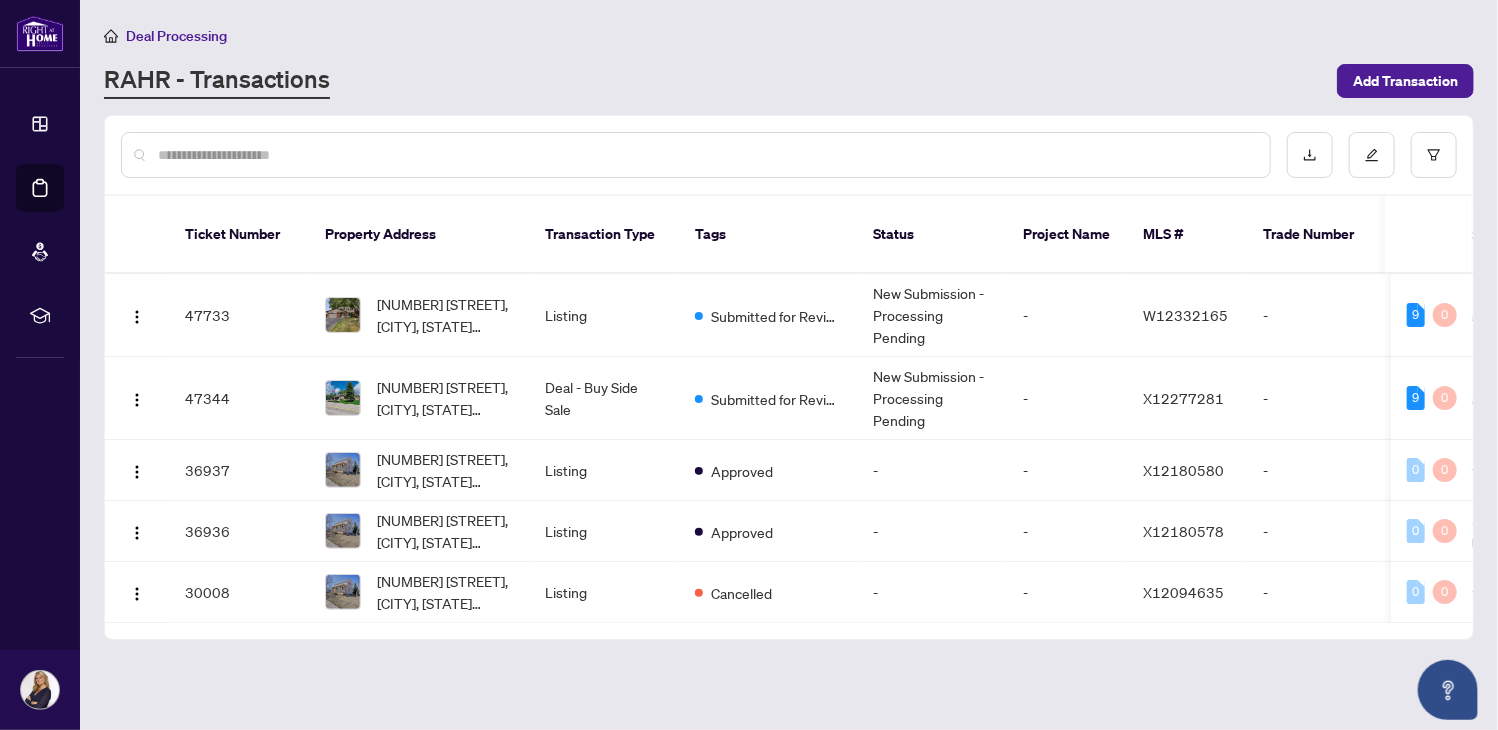 click on "[NUMBER] [STREET], [CITY], [STATE] [POSTAL_CODE], [COUNTRY]" at bounding box center (445, 398) 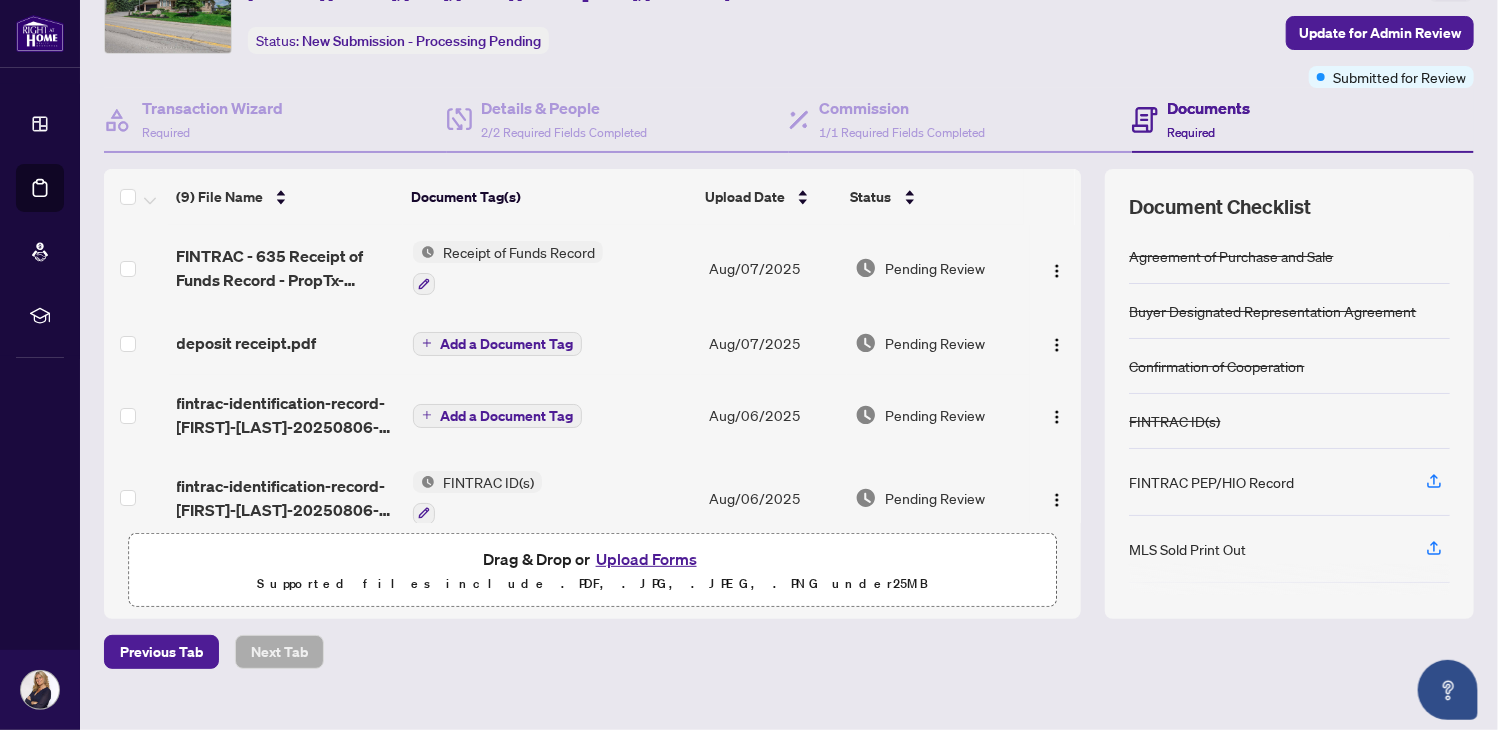 scroll, scrollTop: 109, scrollLeft: 0, axis: vertical 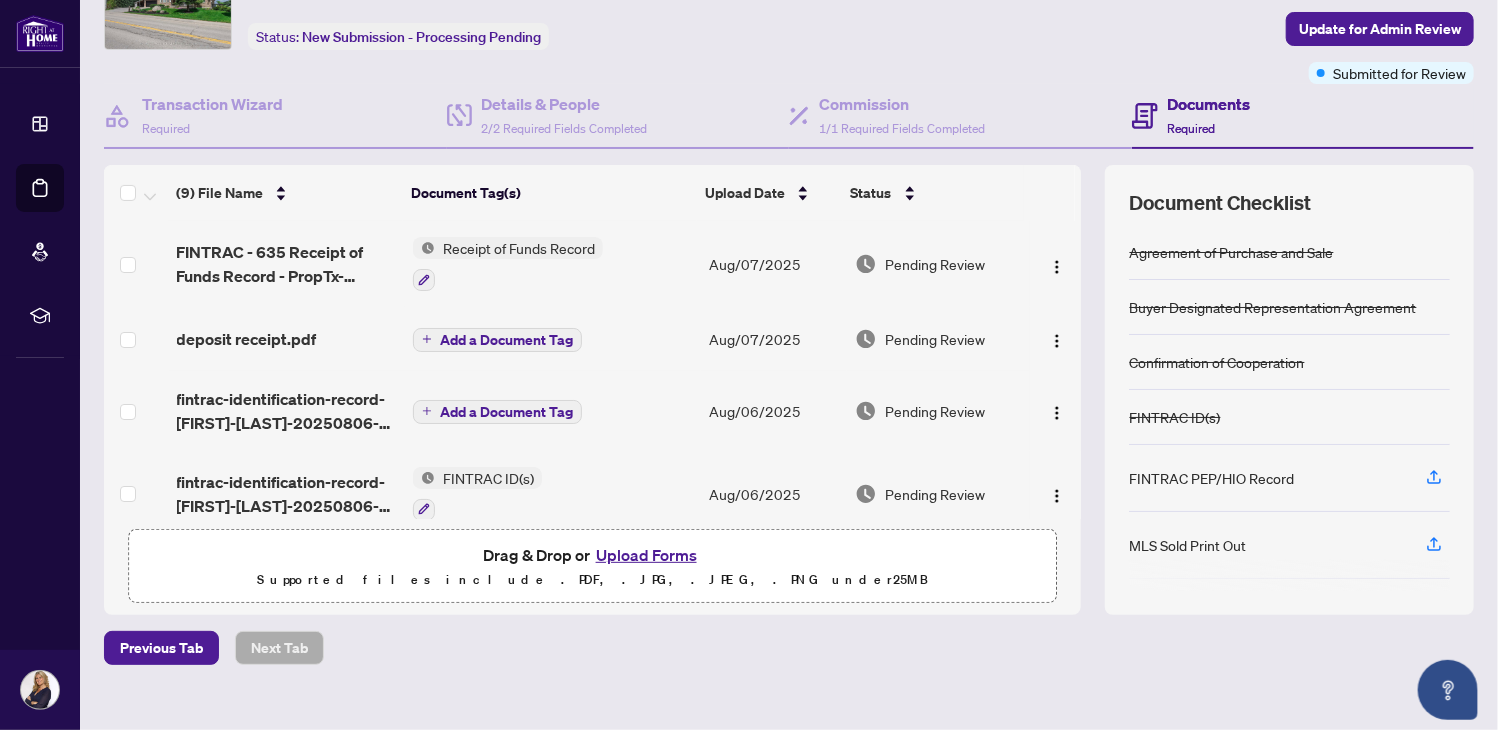 click on "Upload Forms" at bounding box center [646, 555] 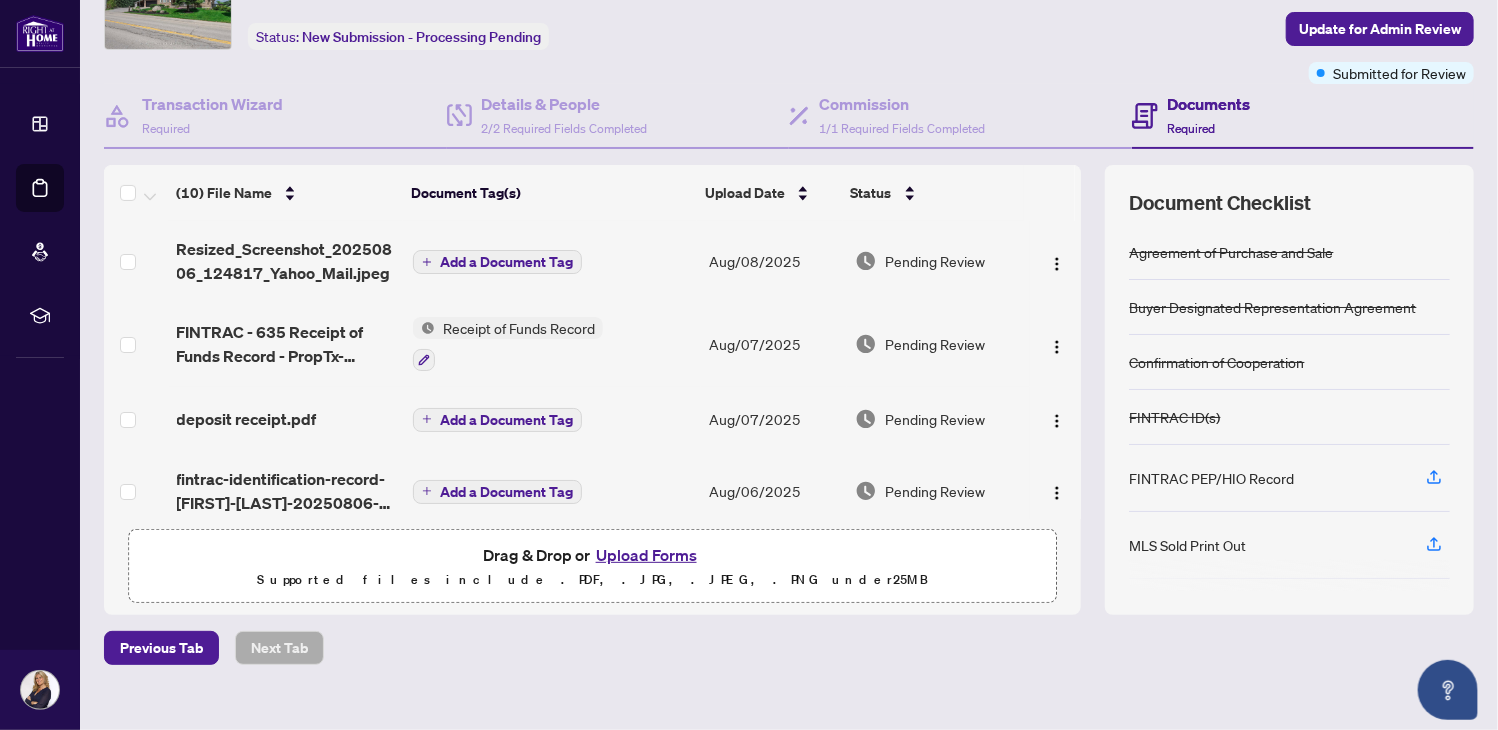 click 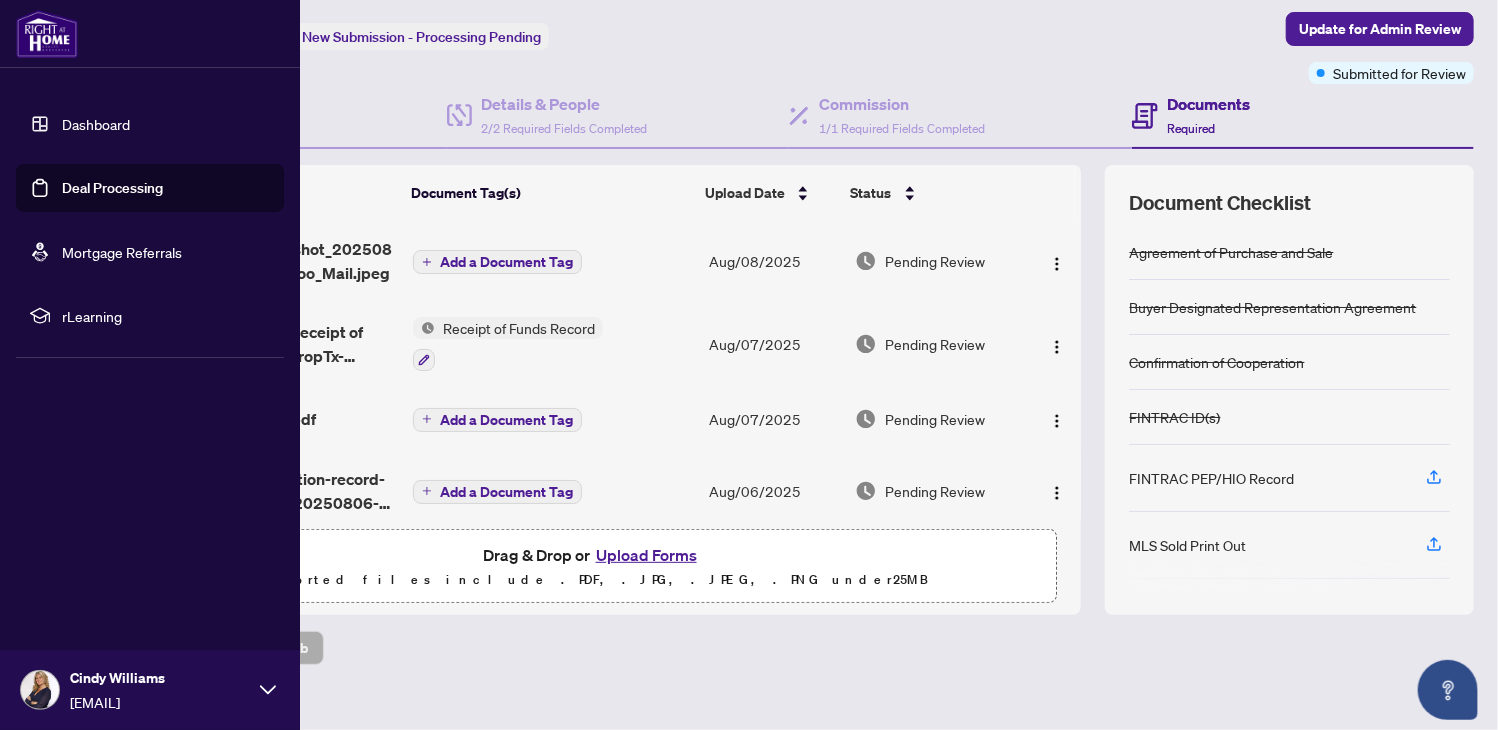 click on "Deal Processing" at bounding box center (112, 188) 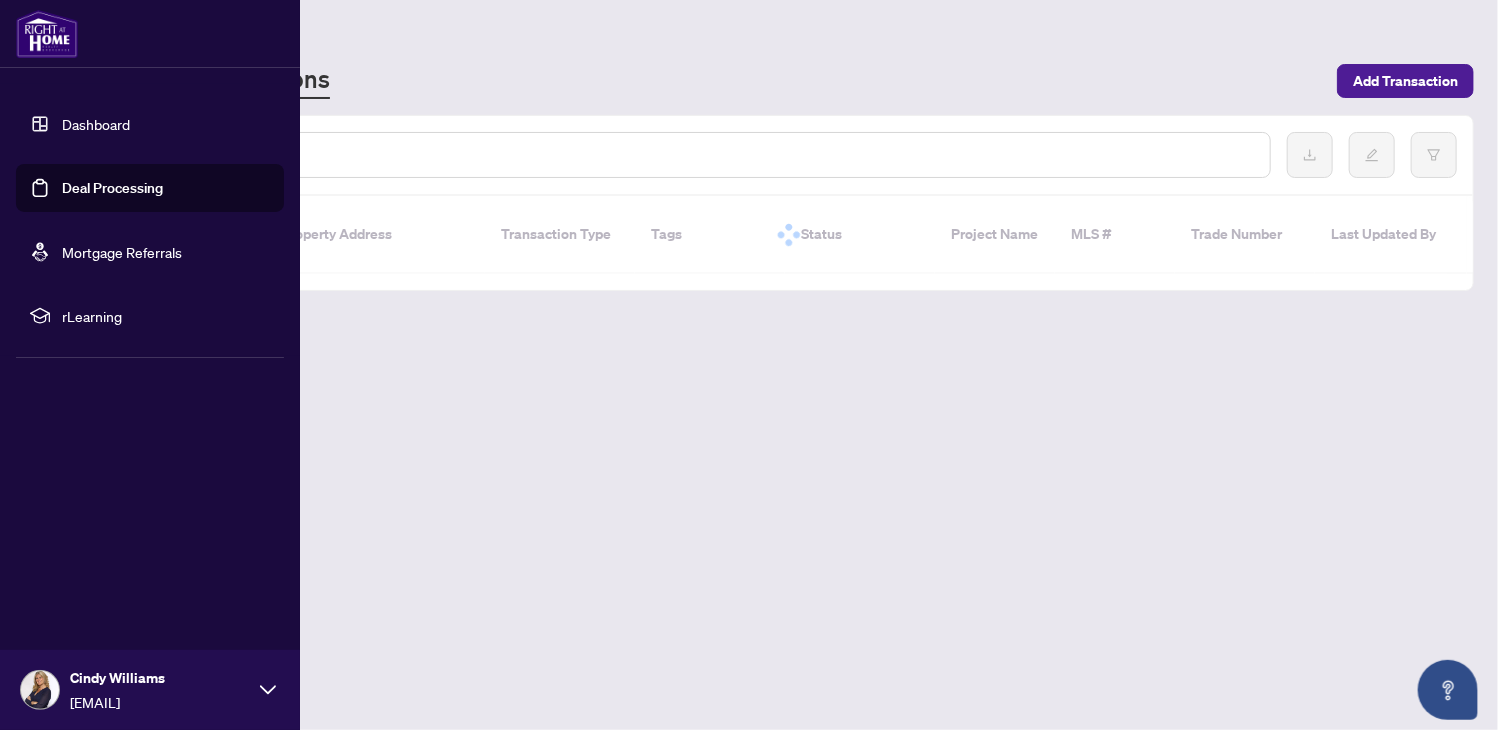 scroll, scrollTop: 0, scrollLeft: 0, axis: both 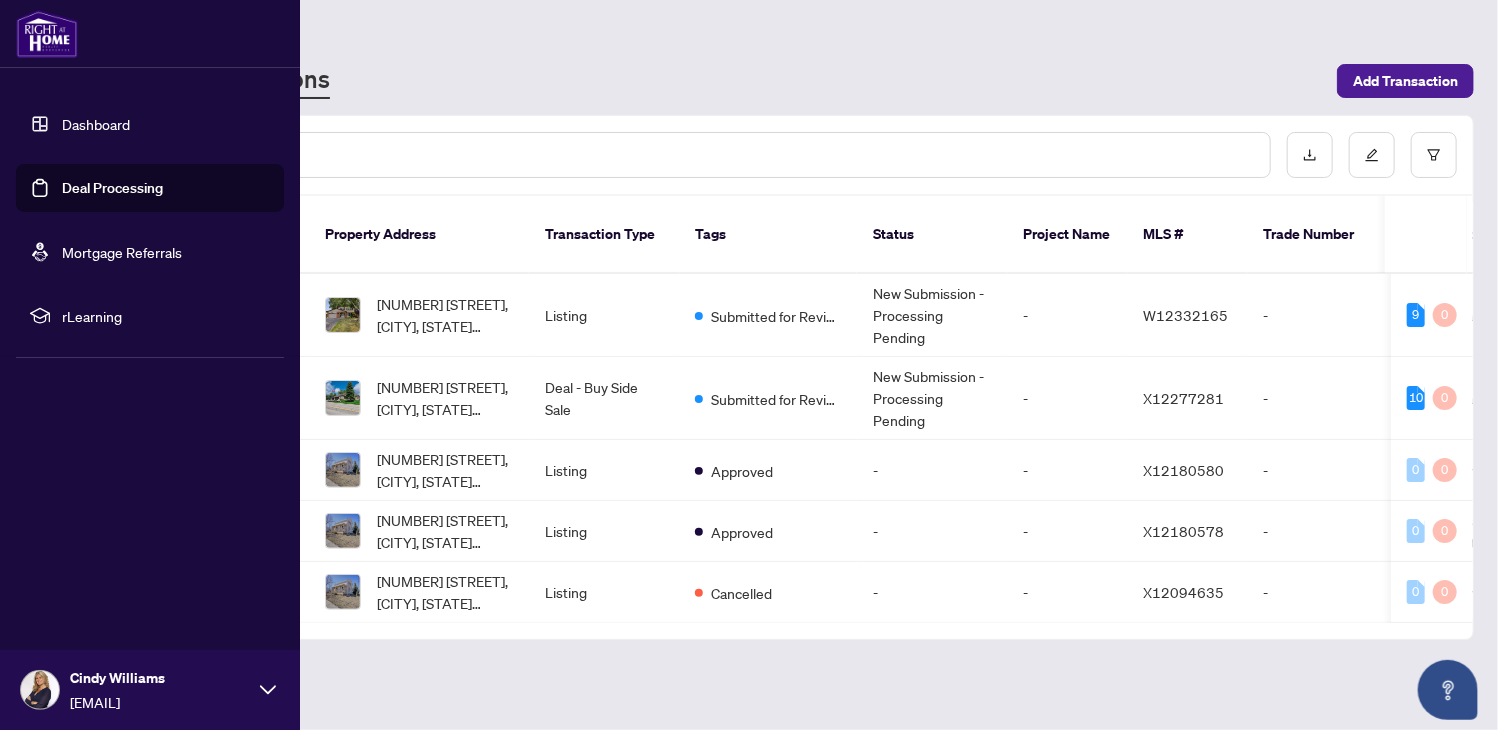 click on "[NUMBER] [STREET], [CITY], [STATE] [POSTAL_CODE], [COUNTRY]" at bounding box center [445, 315] 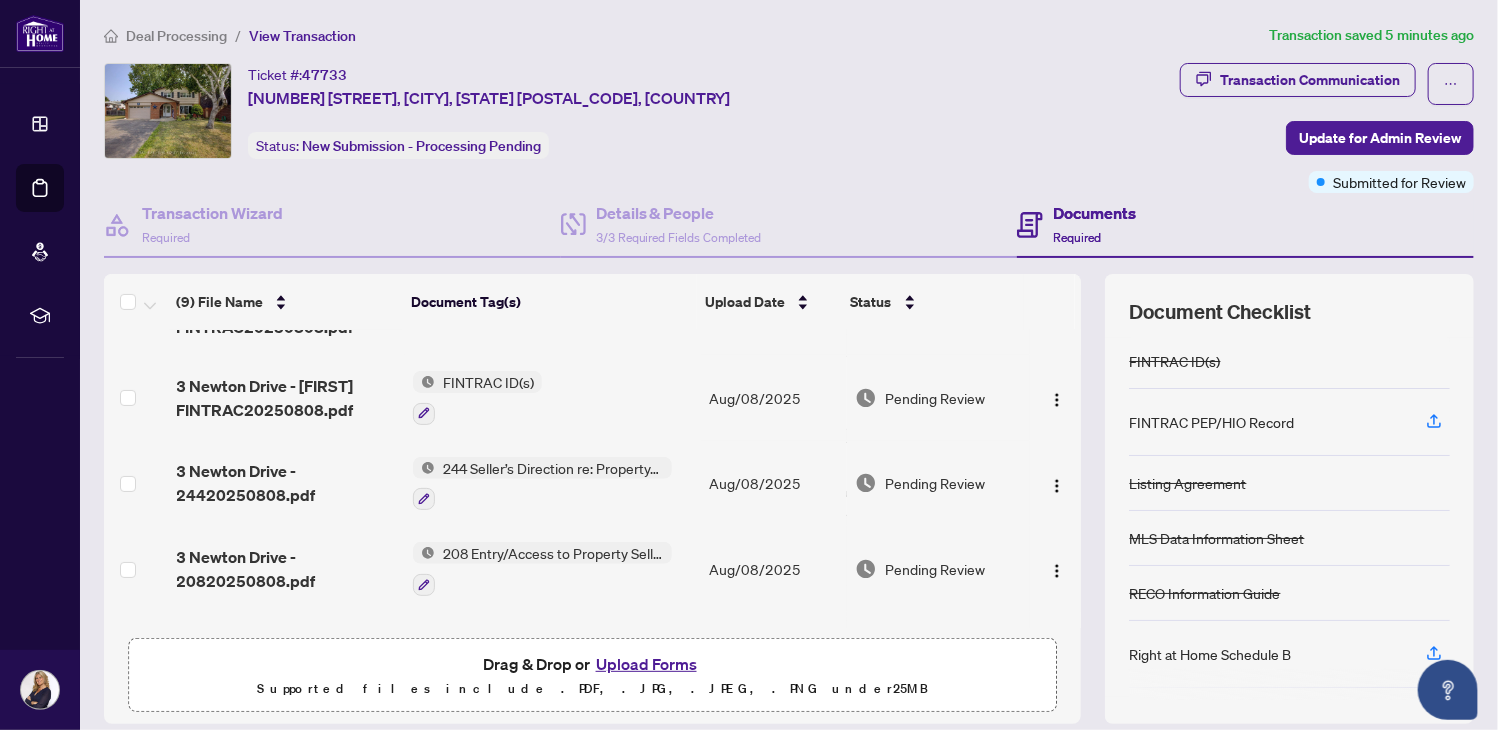 scroll, scrollTop: 220, scrollLeft: 0, axis: vertical 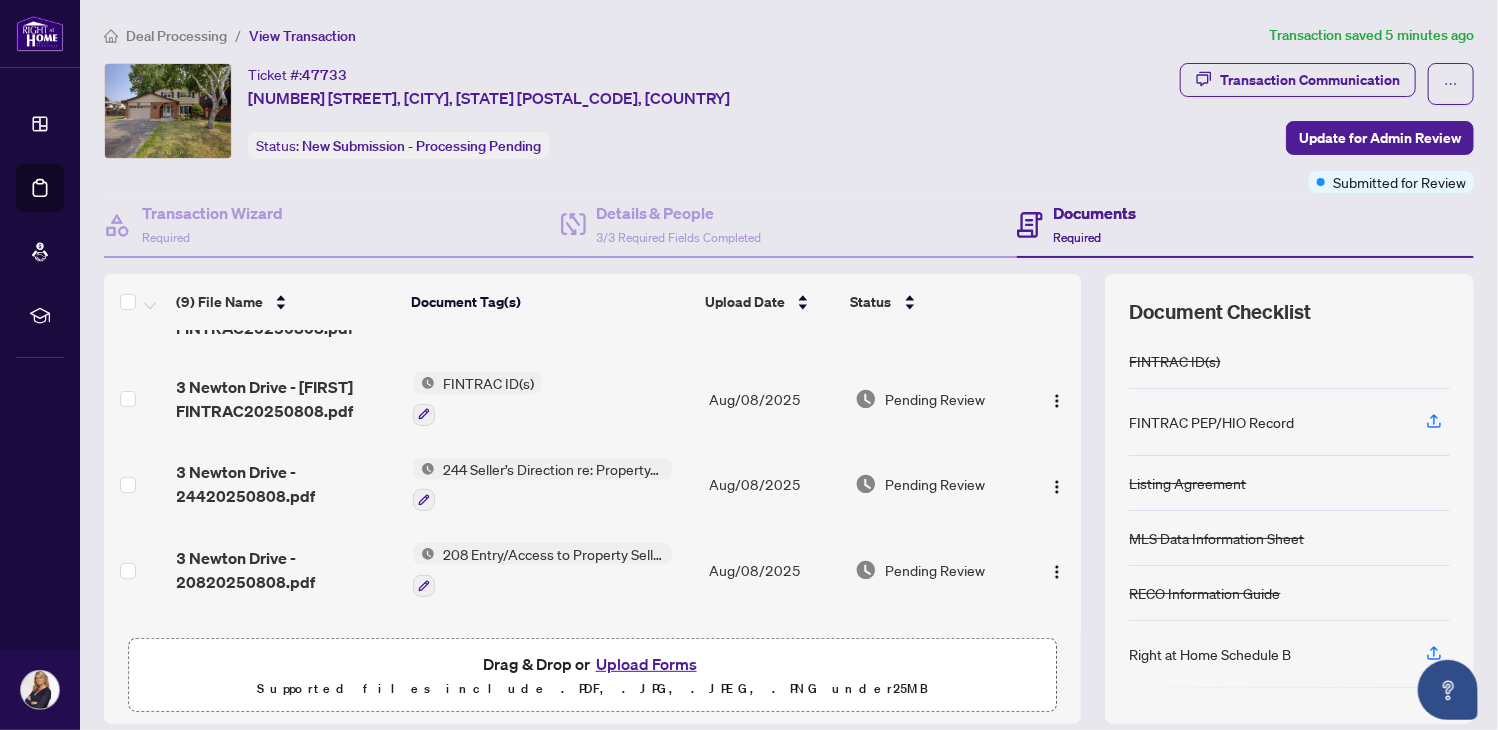 click on "Upload Forms" at bounding box center [646, 664] 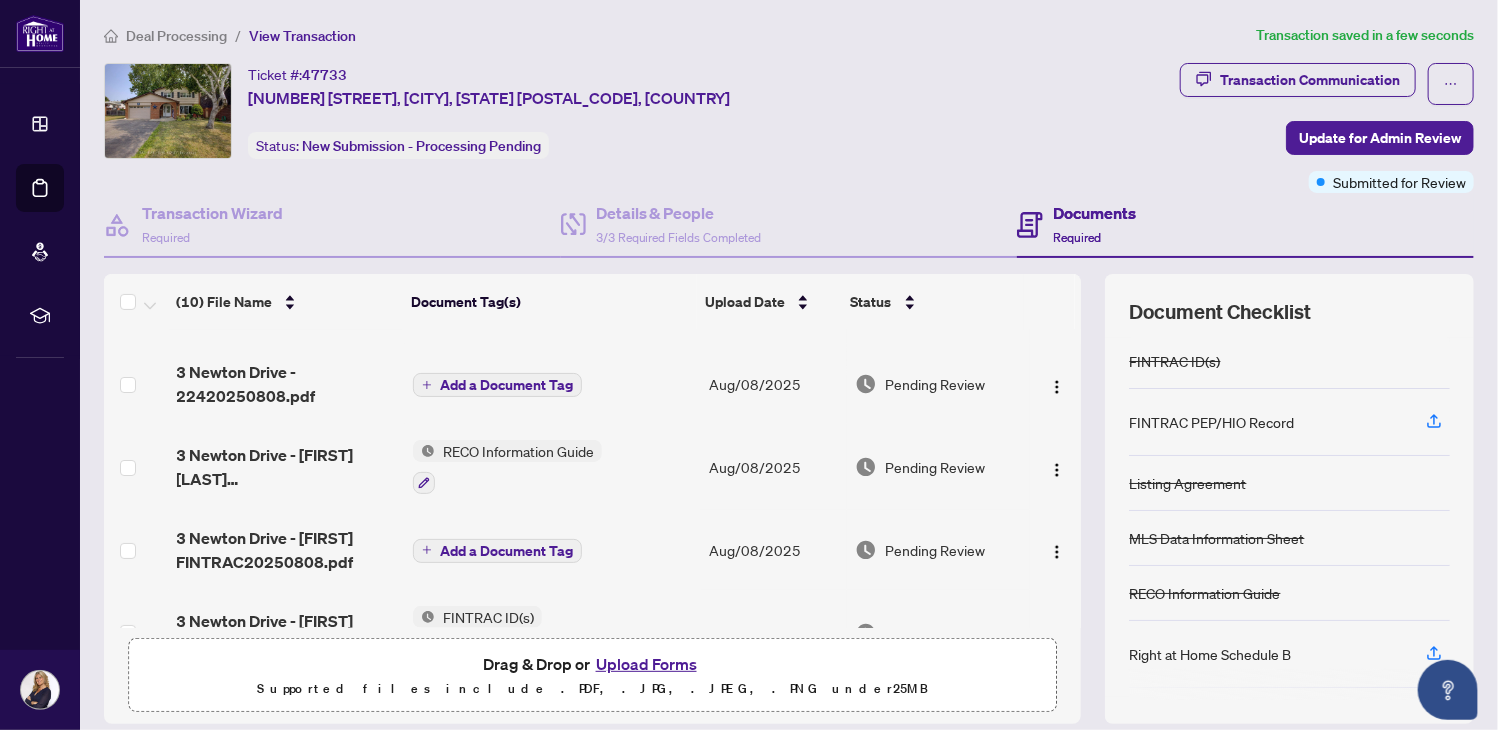 scroll, scrollTop: 0, scrollLeft: 0, axis: both 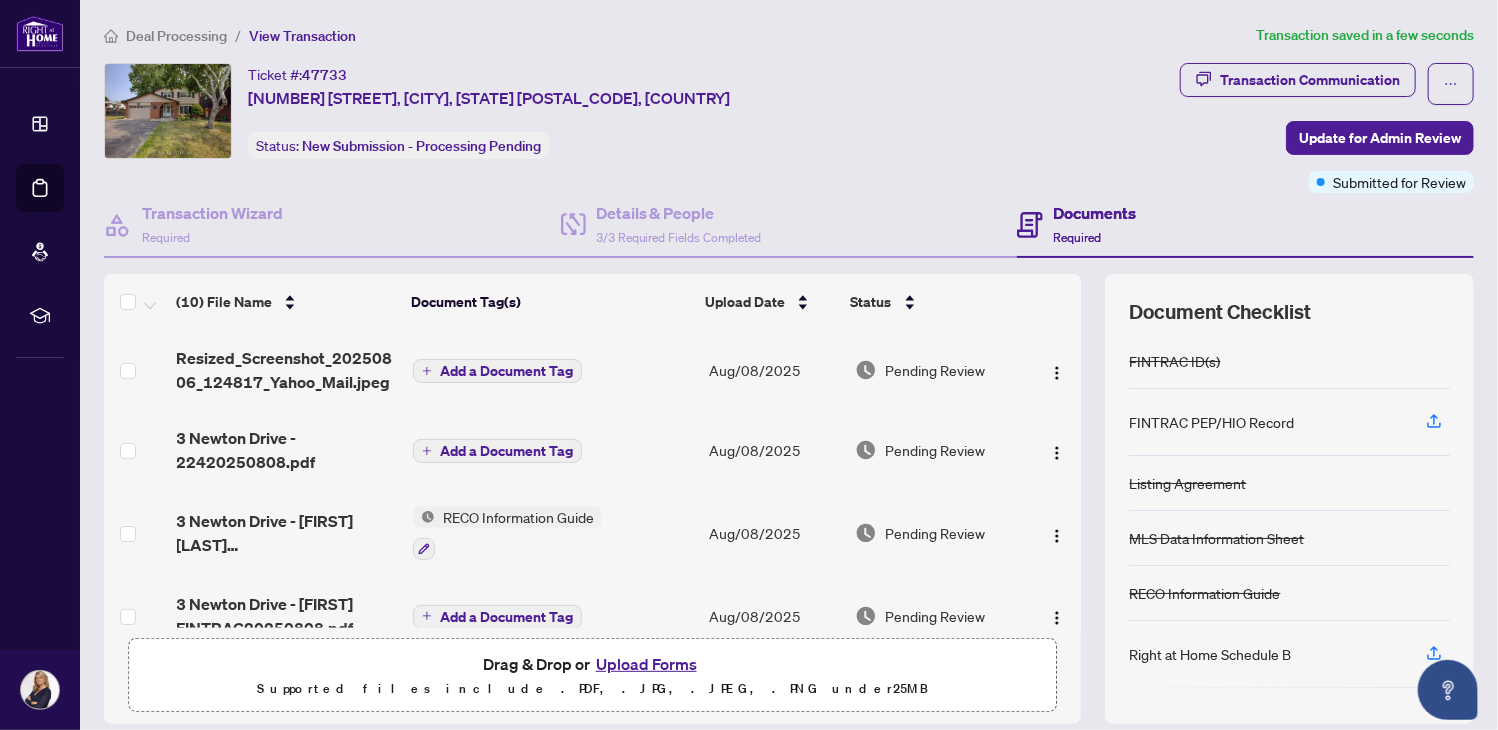click on "Add a Document Tag" at bounding box center (506, 371) 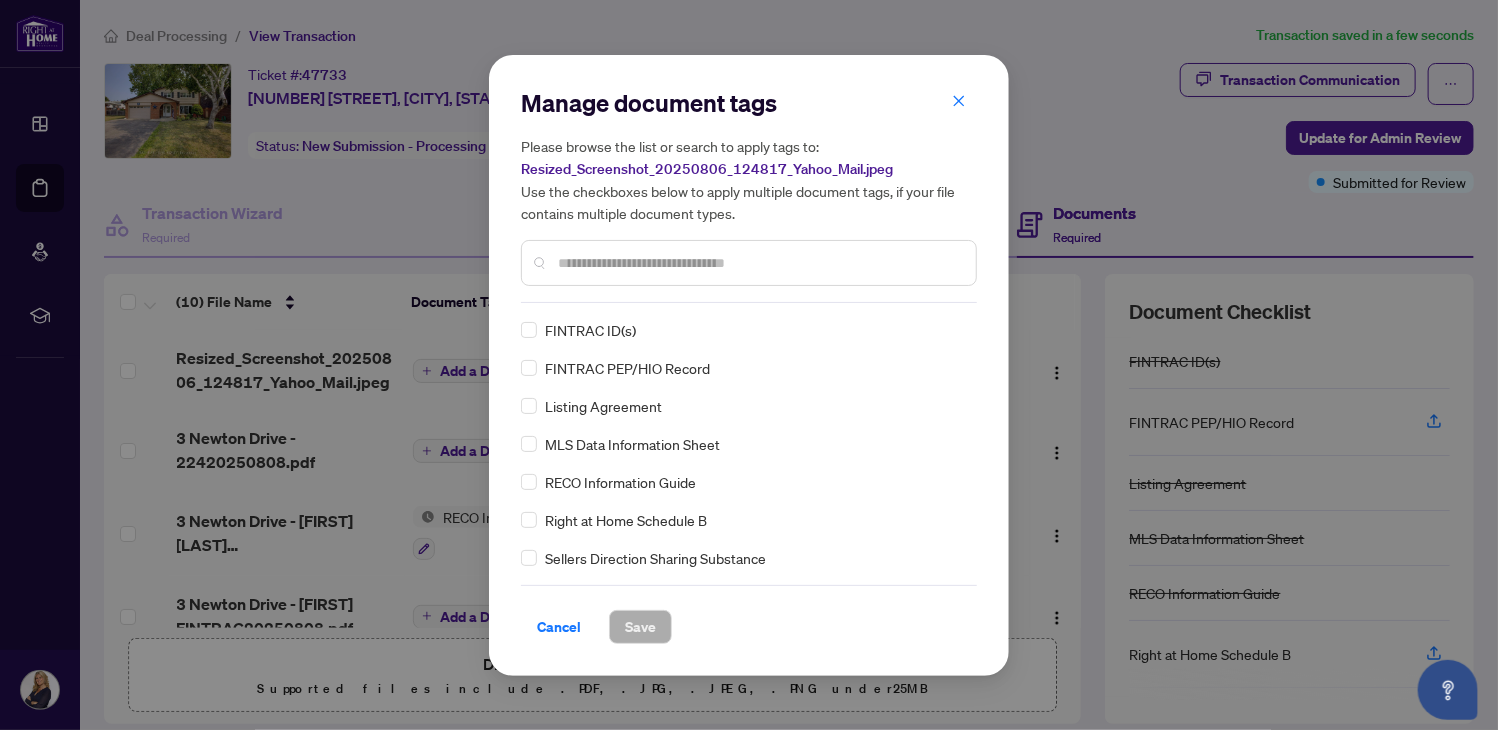 click at bounding box center [759, 263] 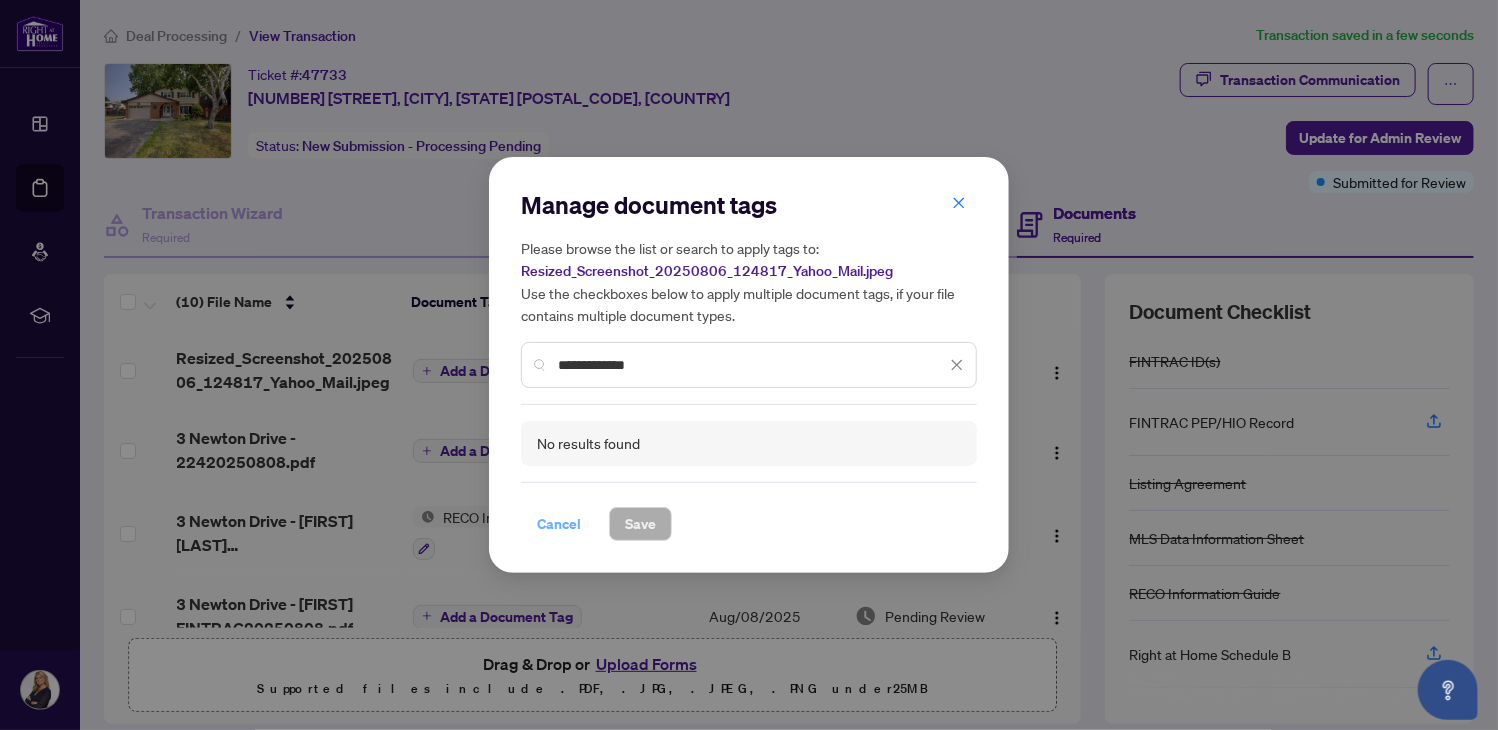 type on "**********" 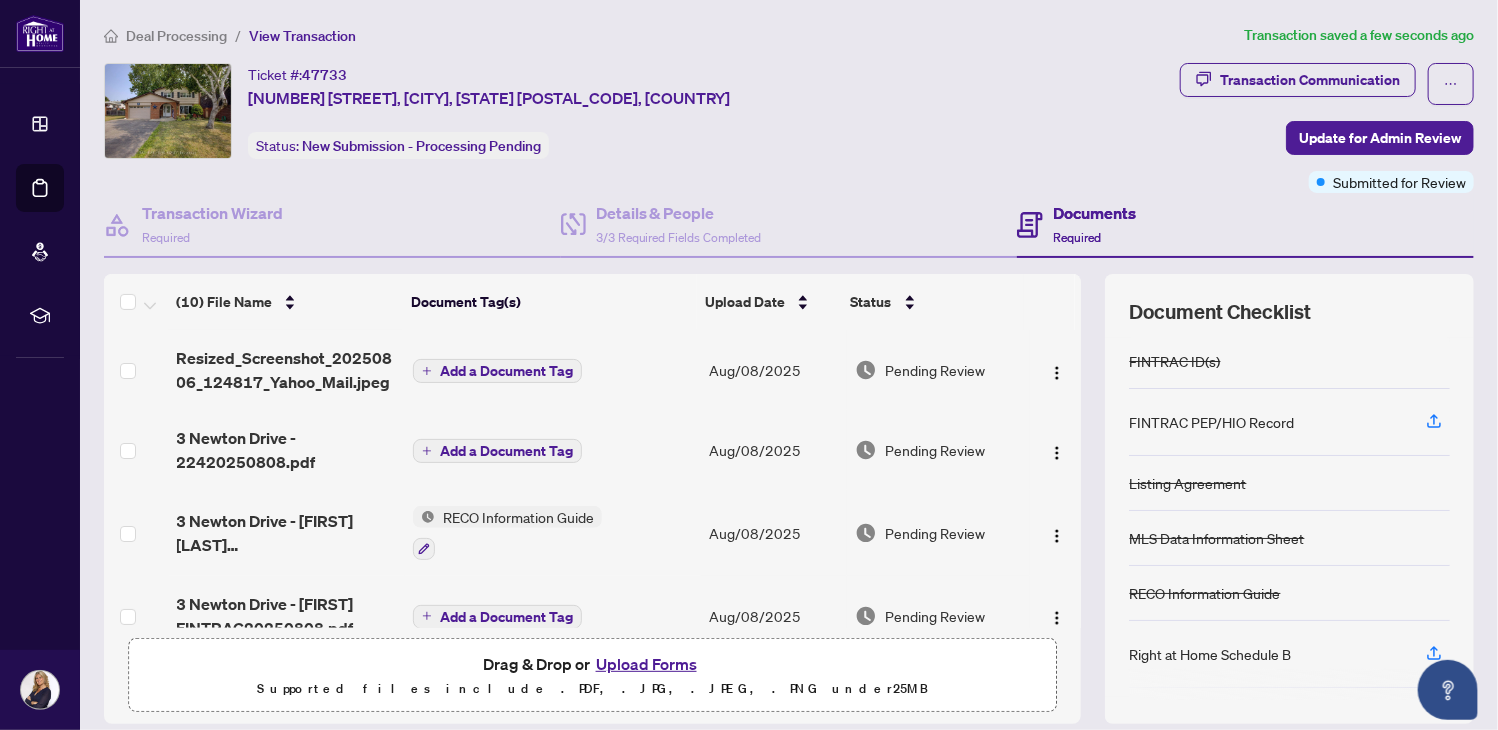 click at bounding box center (40, 33) 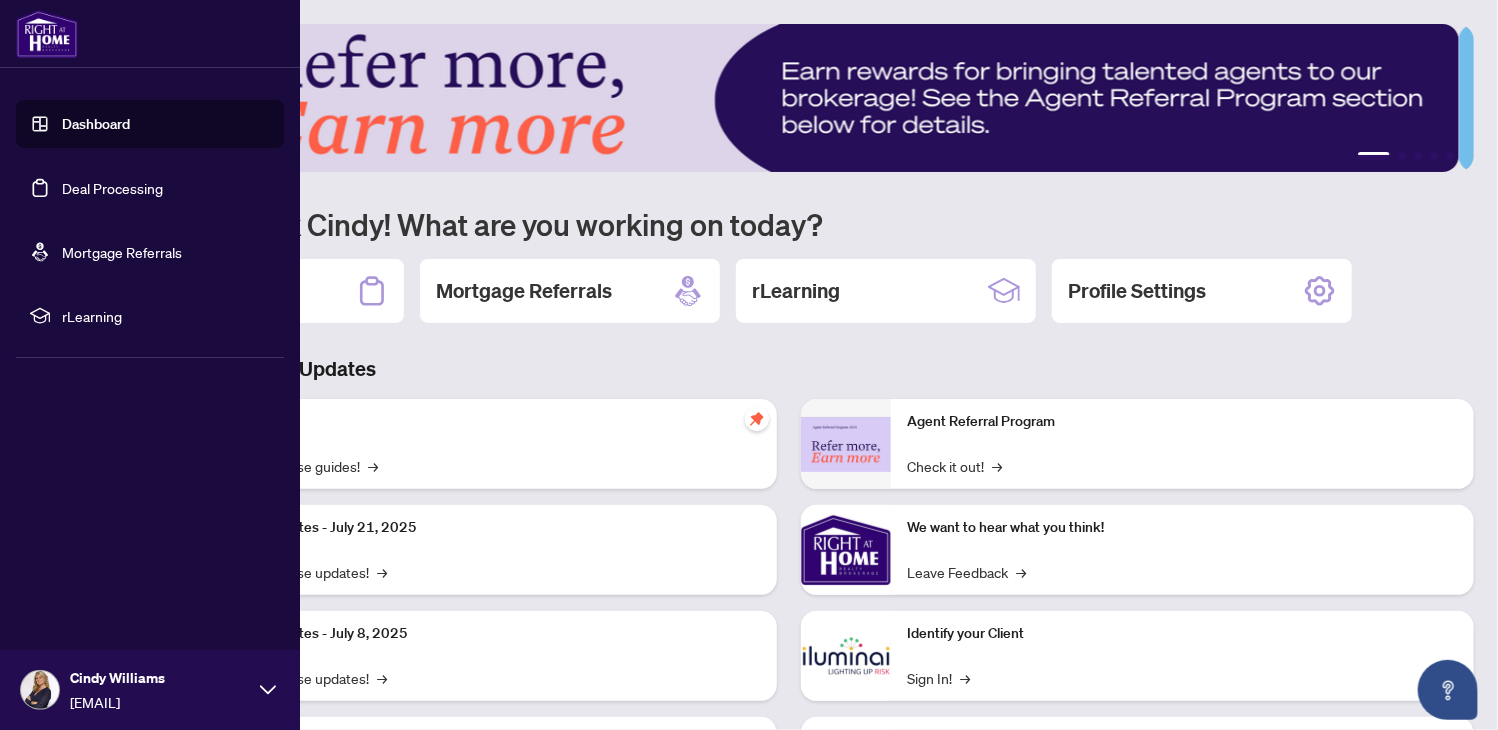 click on "Dashboard" at bounding box center [96, 124] 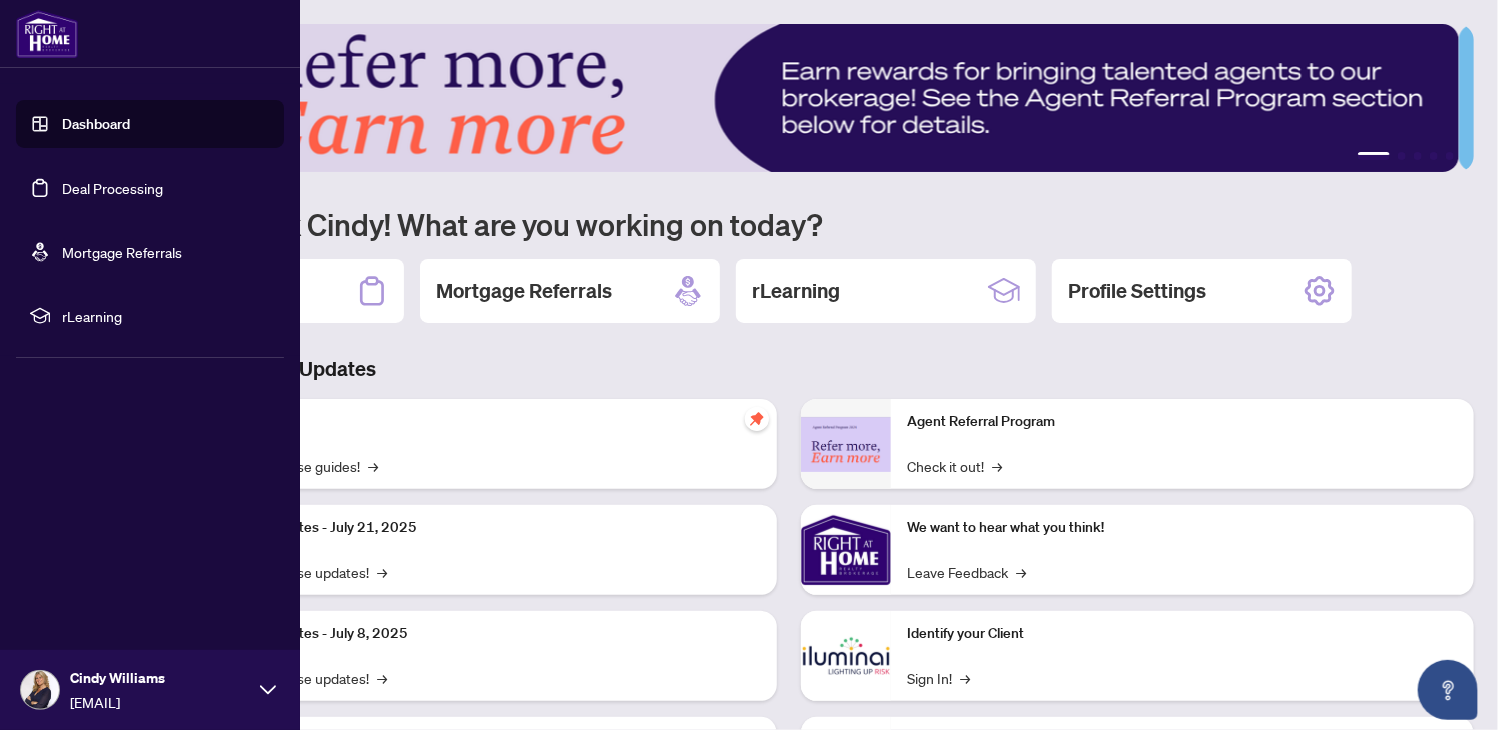 click on "Dashboard" at bounding box center [96, 124] 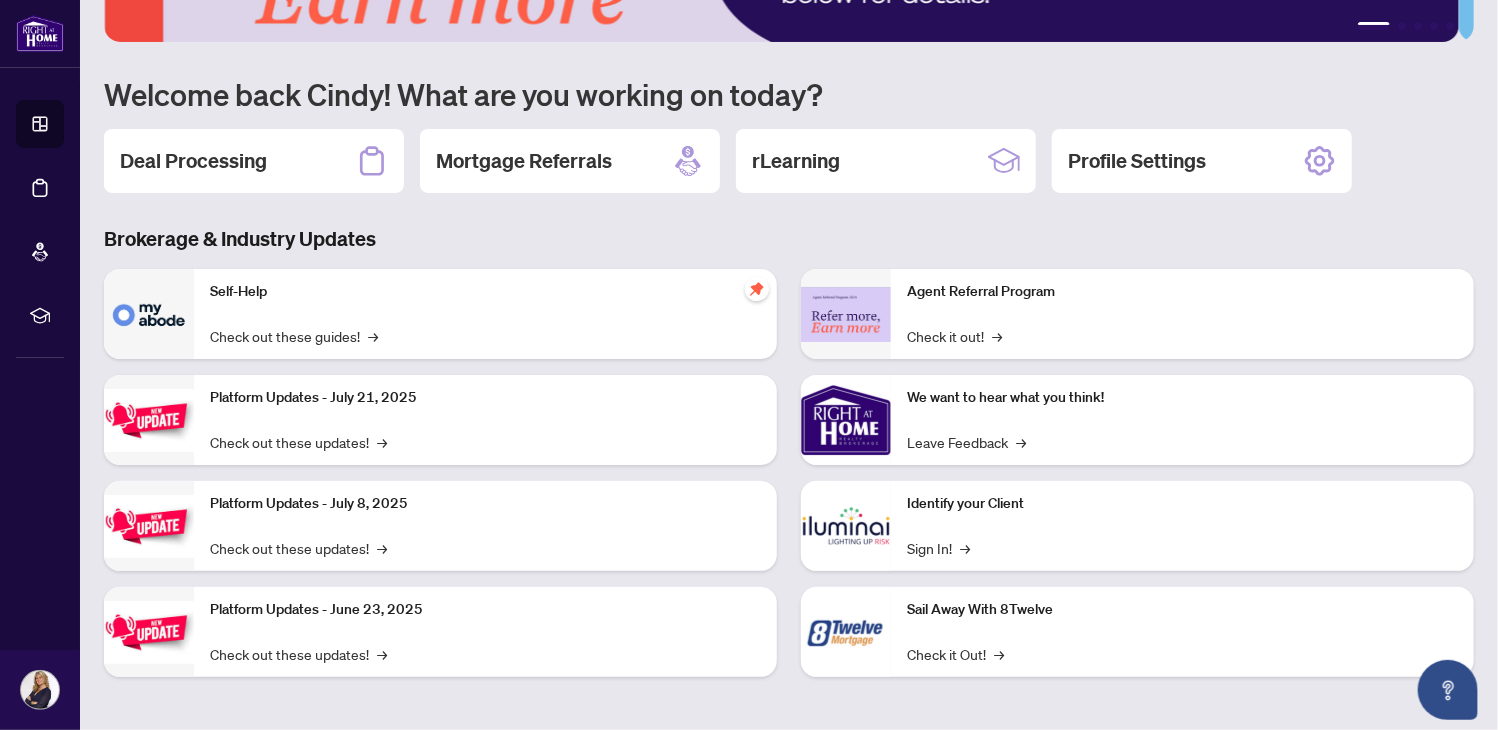 scroll, scrollTop: 0, scrollLeft: 0, axis: both 